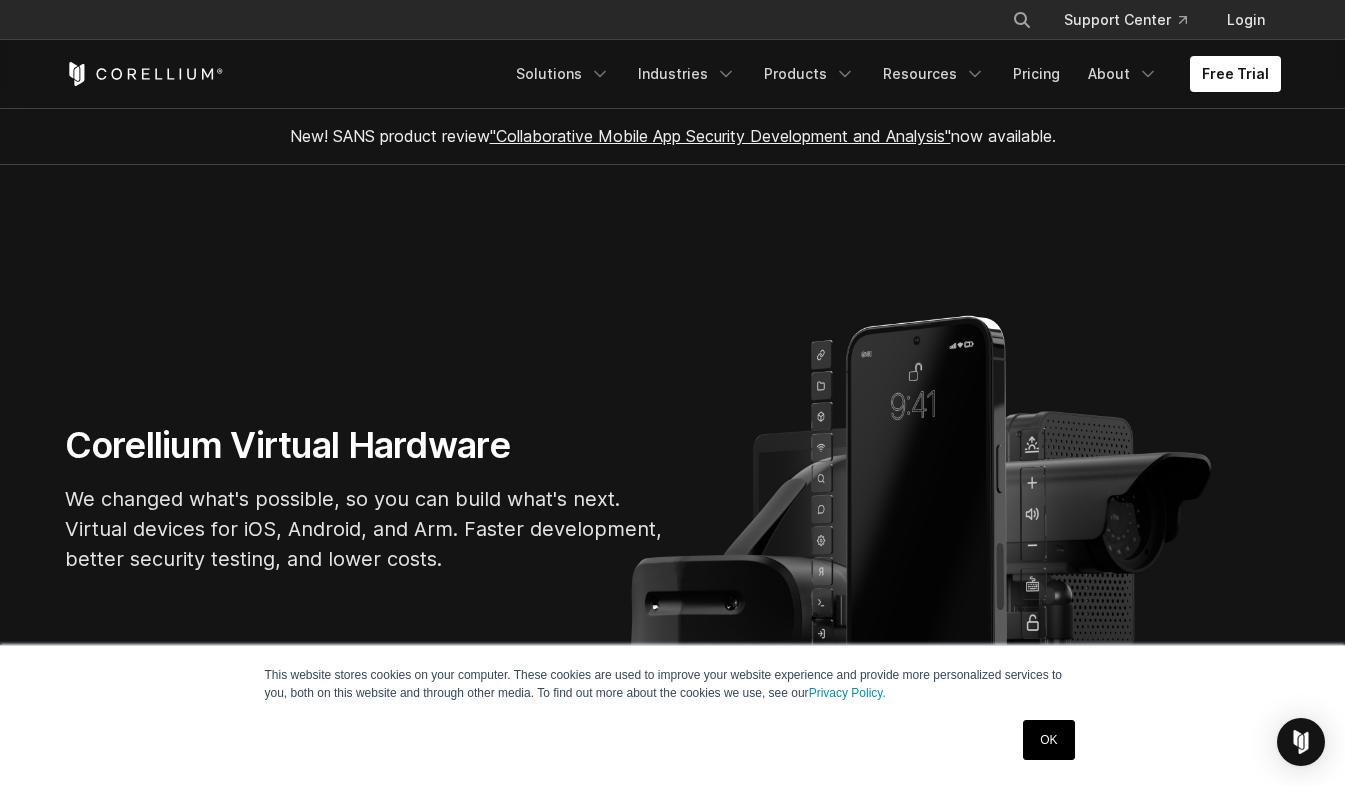 scroll, scrollTop: 0, scrollLeft: 0, axis: both 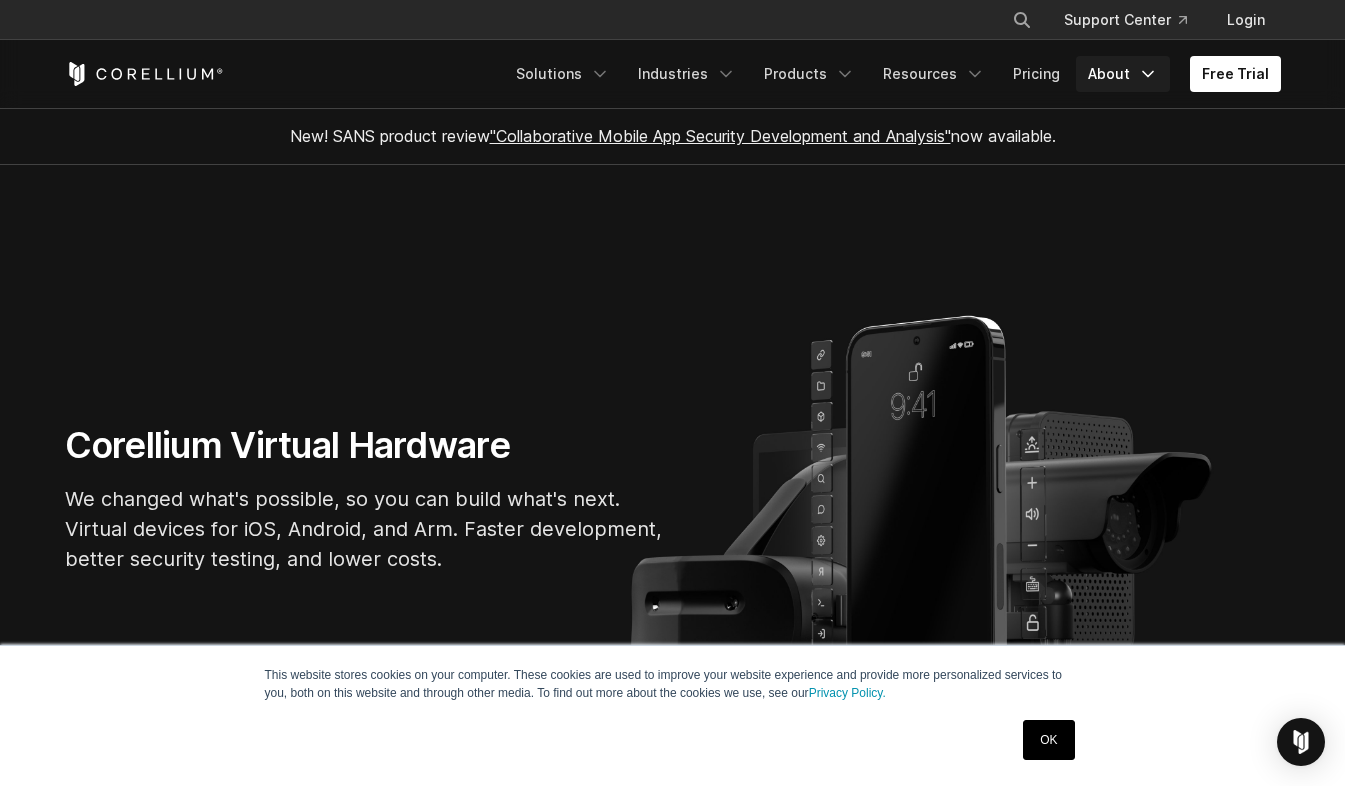 click 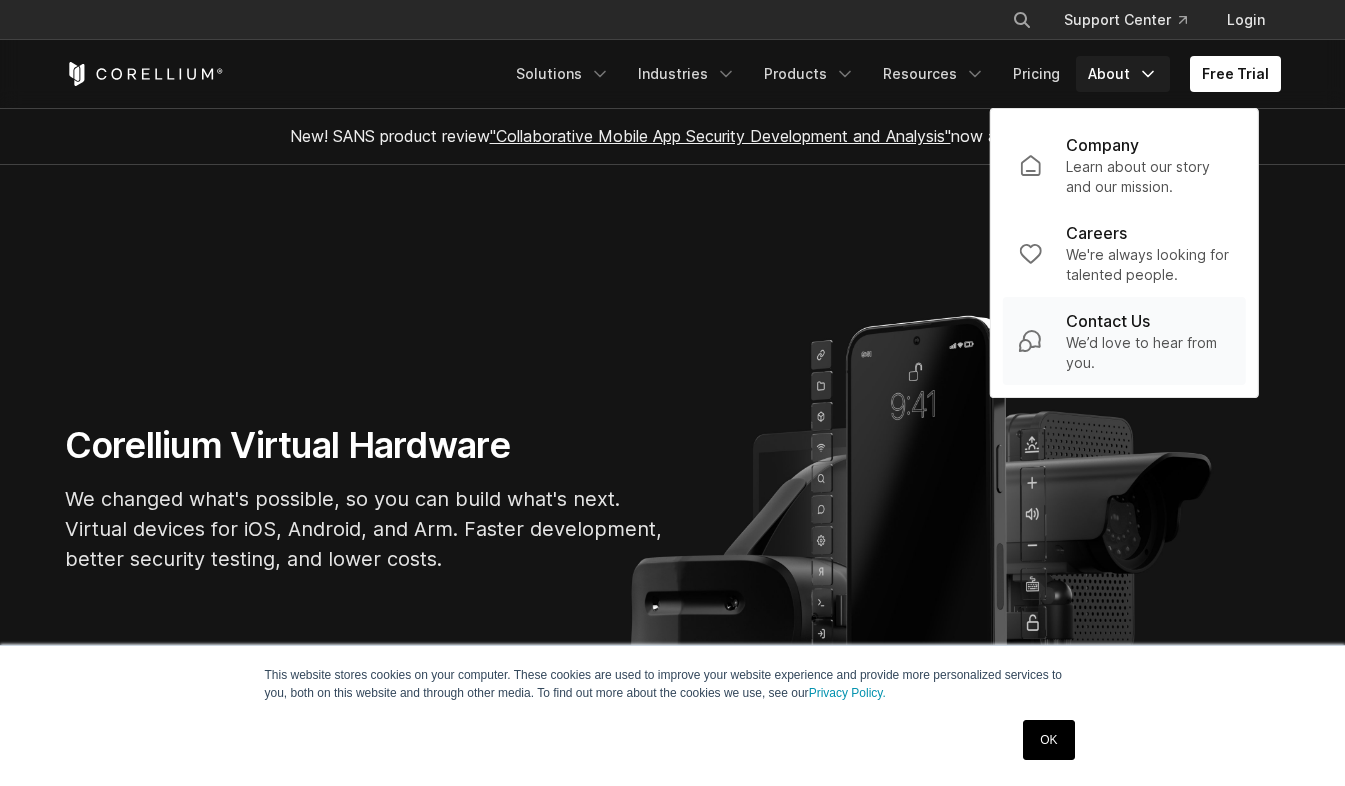 click on "Contact Us" at bounding box center [1108, 321] 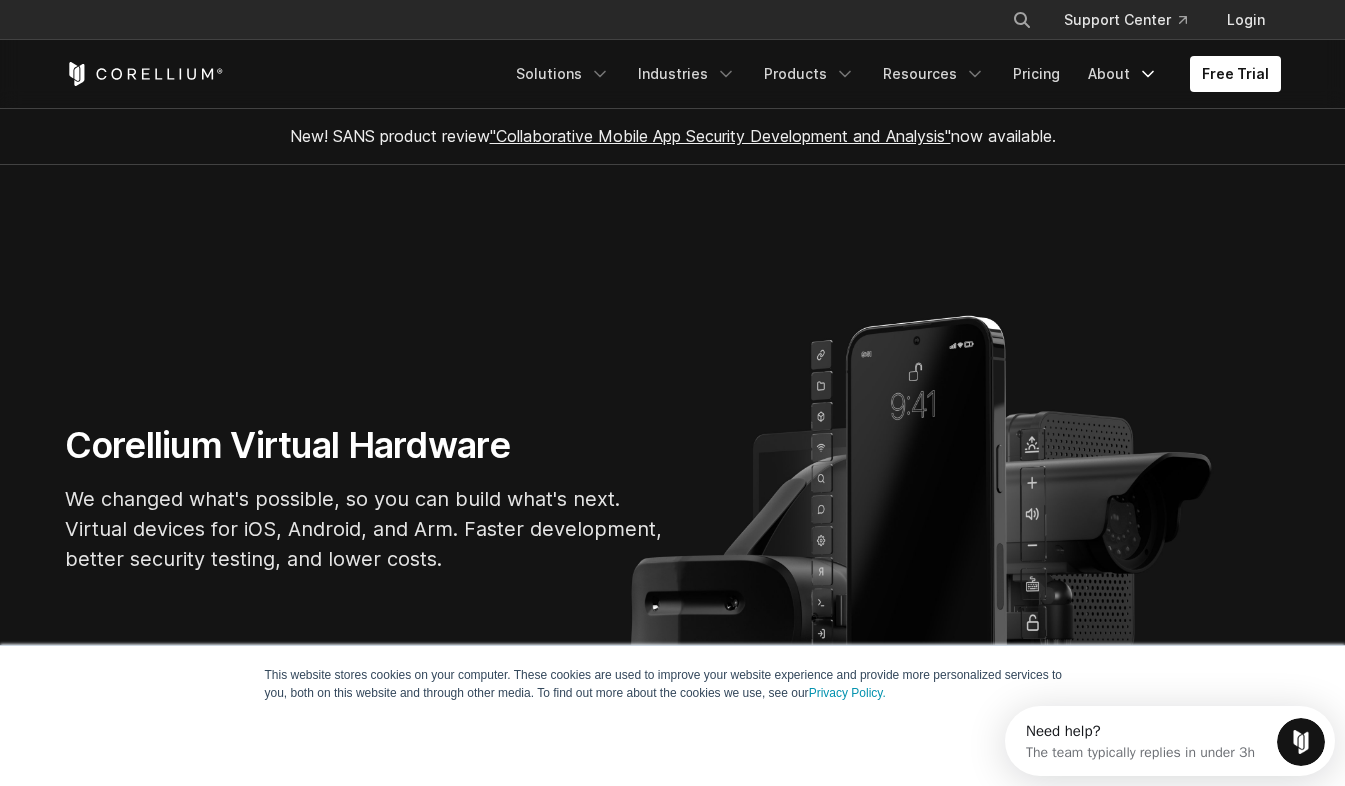 scroll, scrollTop: 0, scrollLeft: 0, axis: both 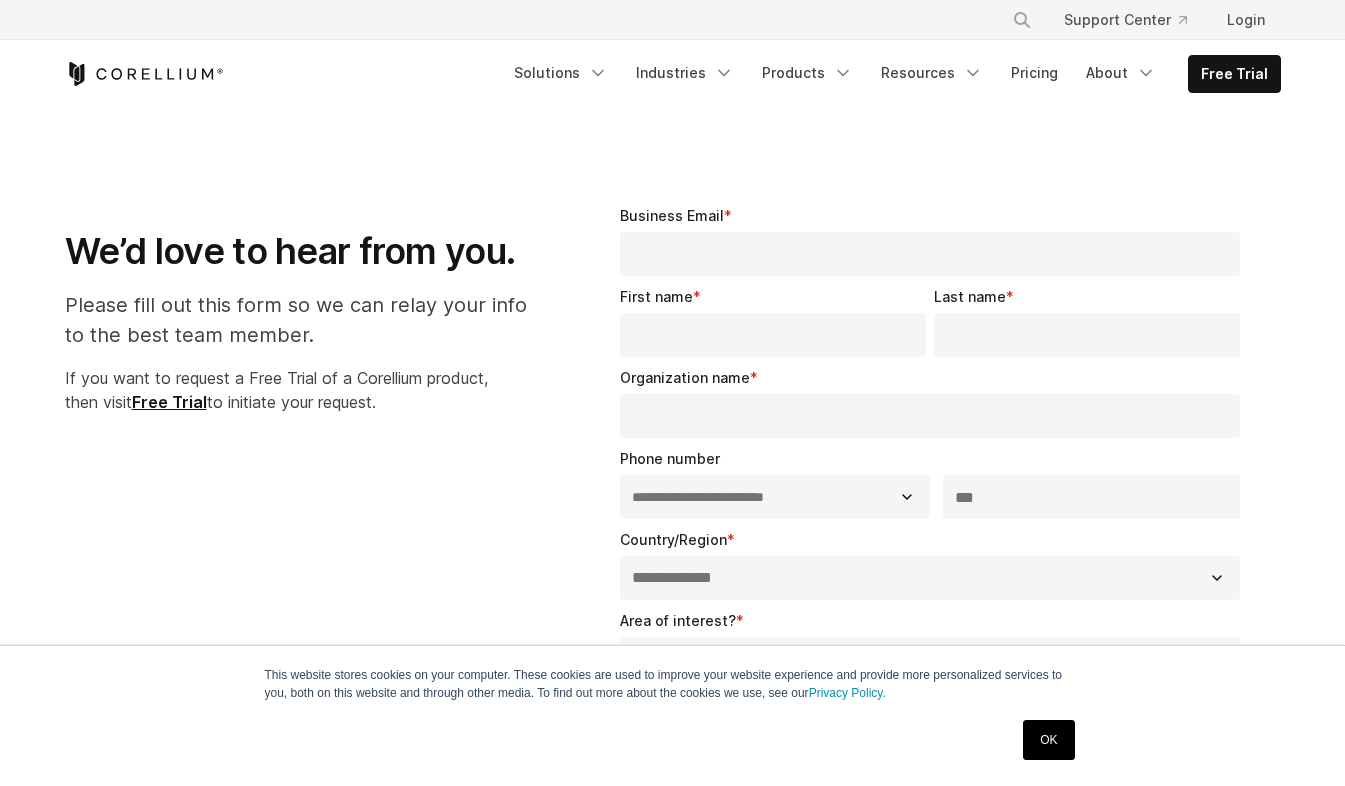 select on "**" 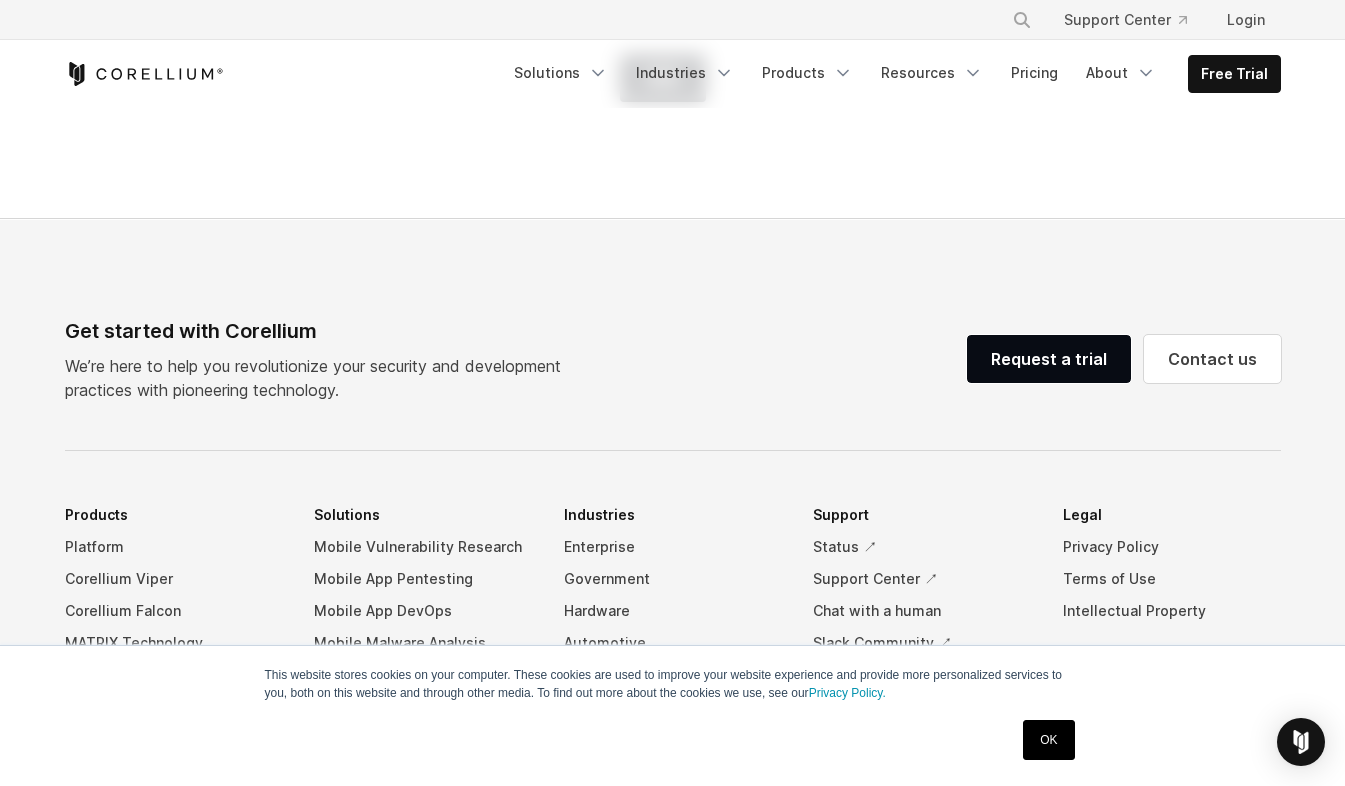 scroll, scrollTop: 1400, scrollLeft: 0, axis: vertical 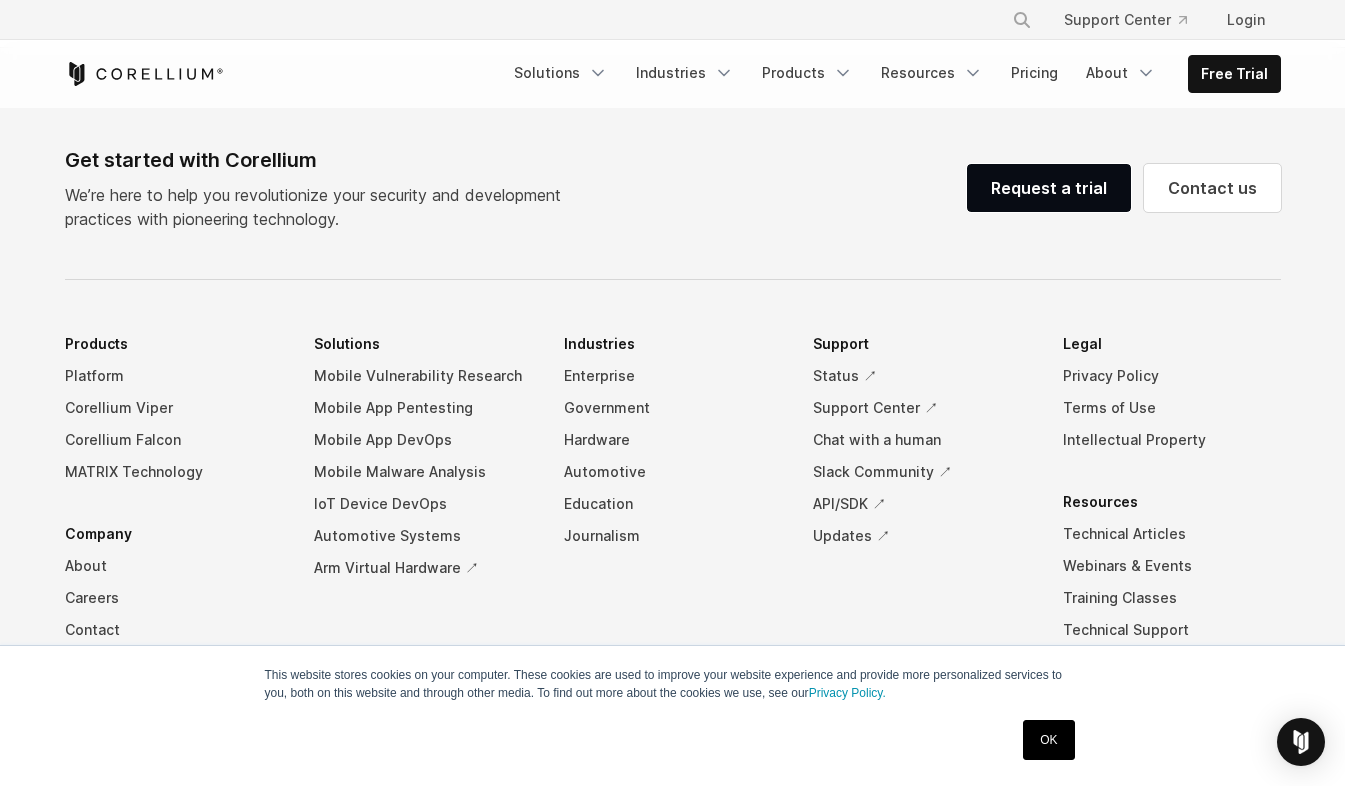 click on "OK" at bounding box center [1048, 740] 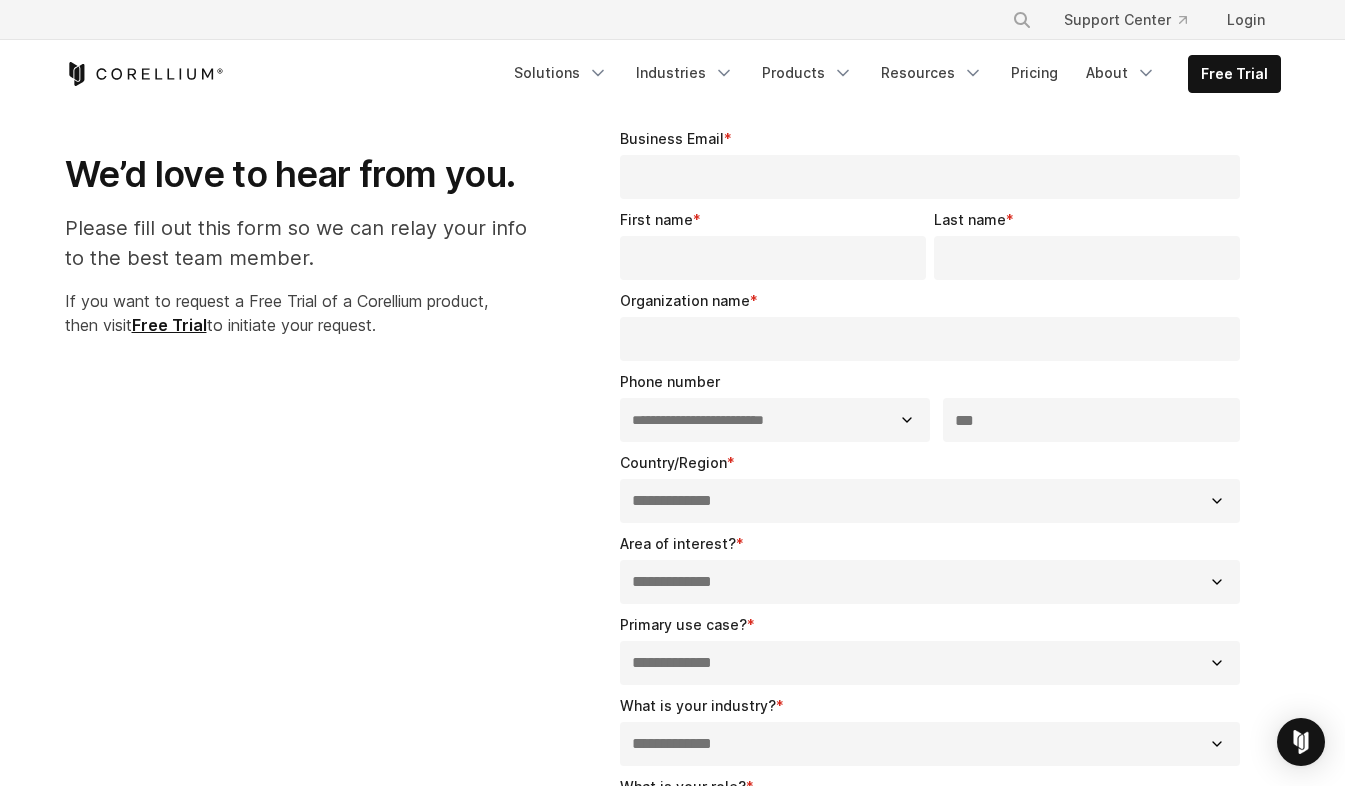 scroll, scrollTop: 0, scrollLeft: 0, axis: both 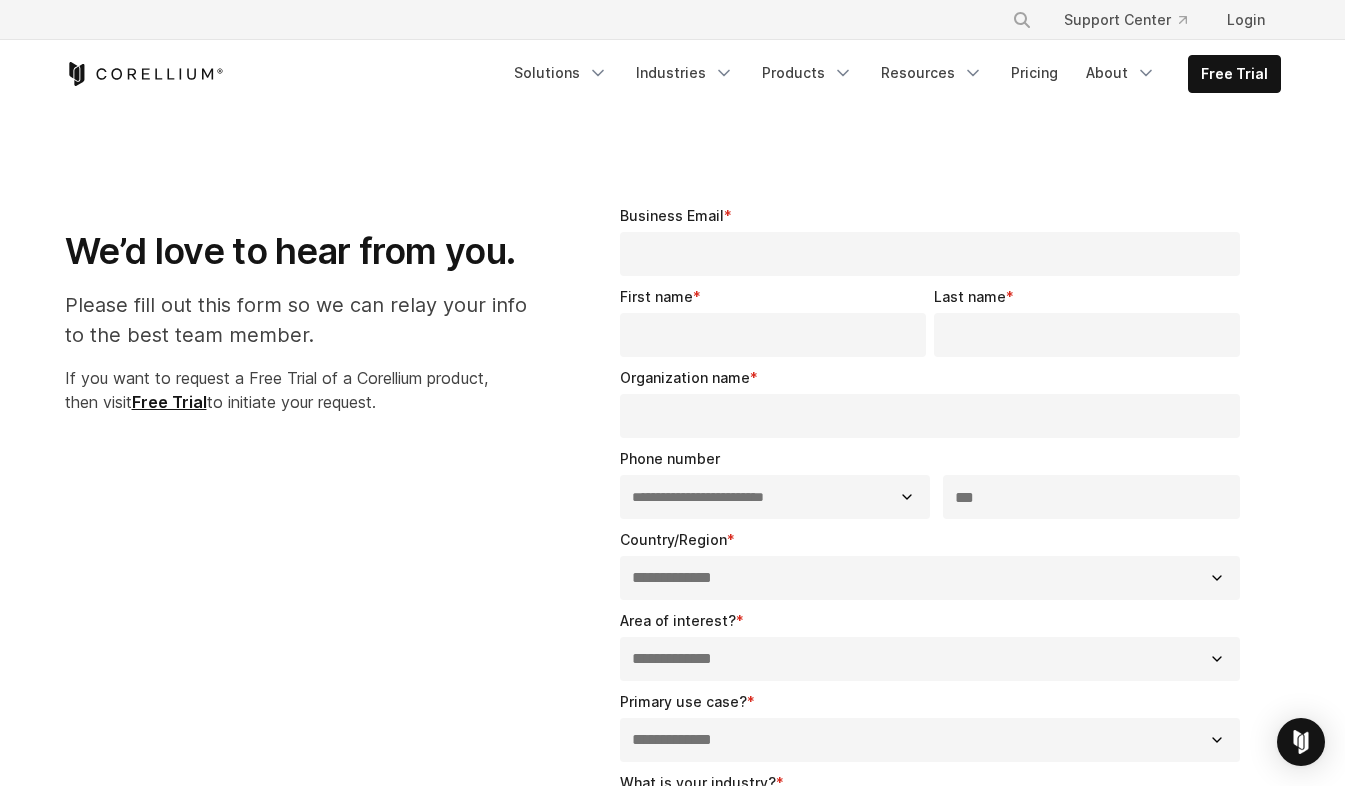 click on "Business Email *" at bounding box center [930, 254] 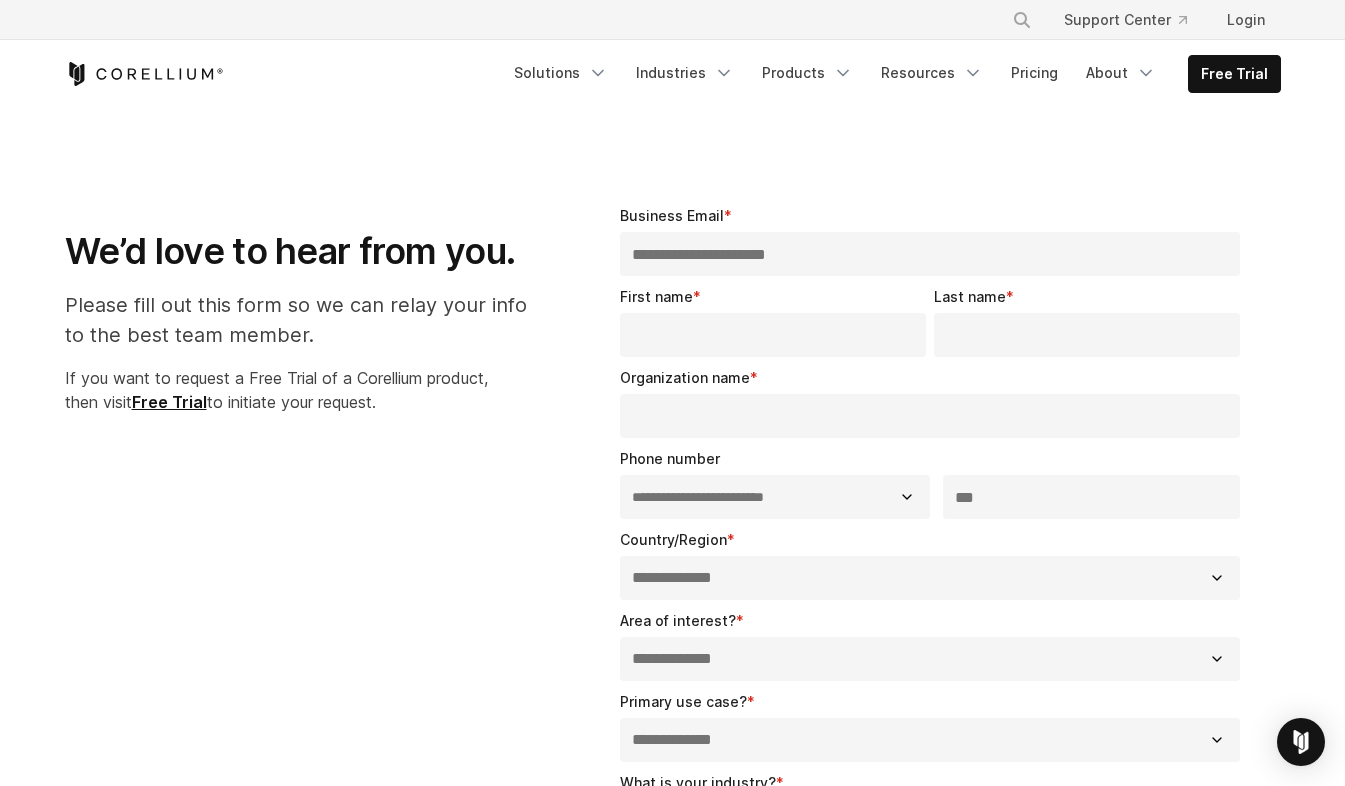 type on "****" 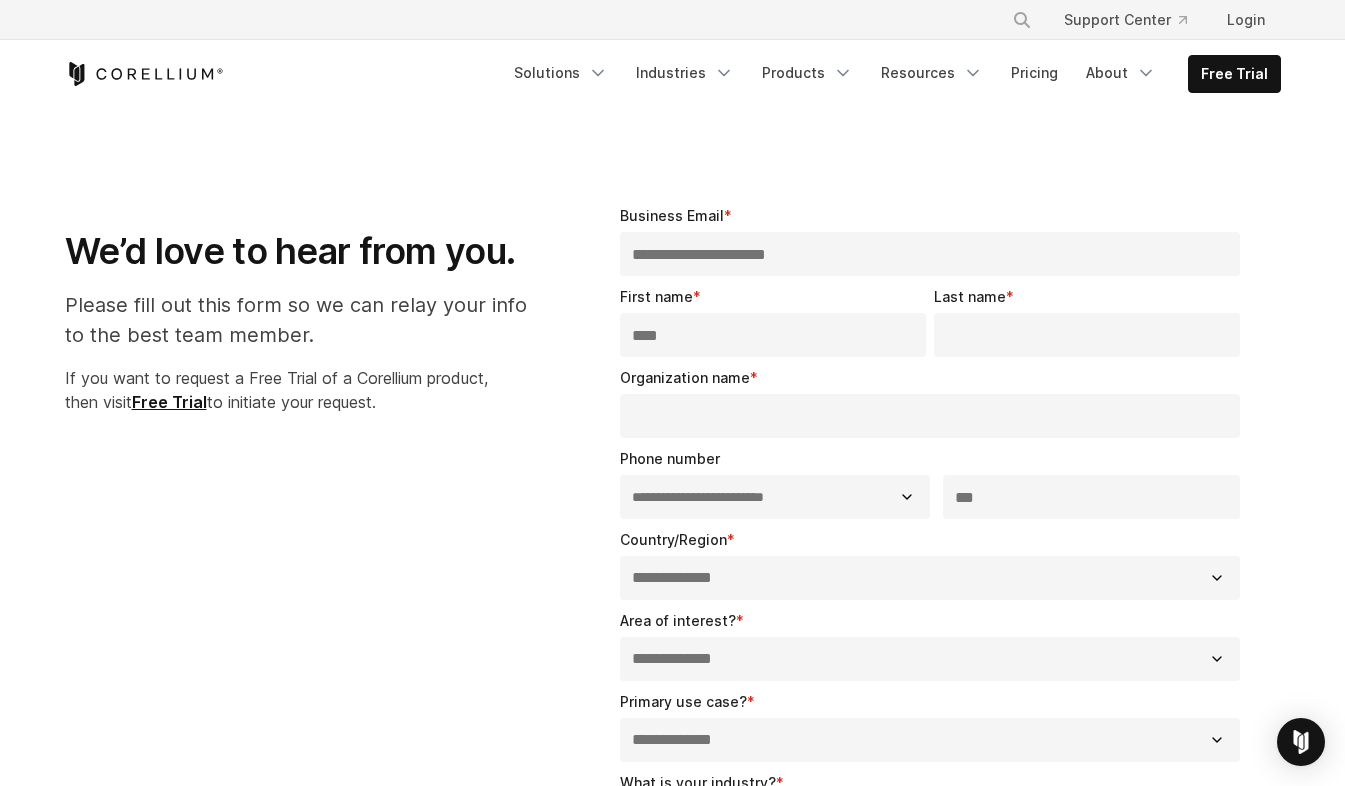 type on "*******" 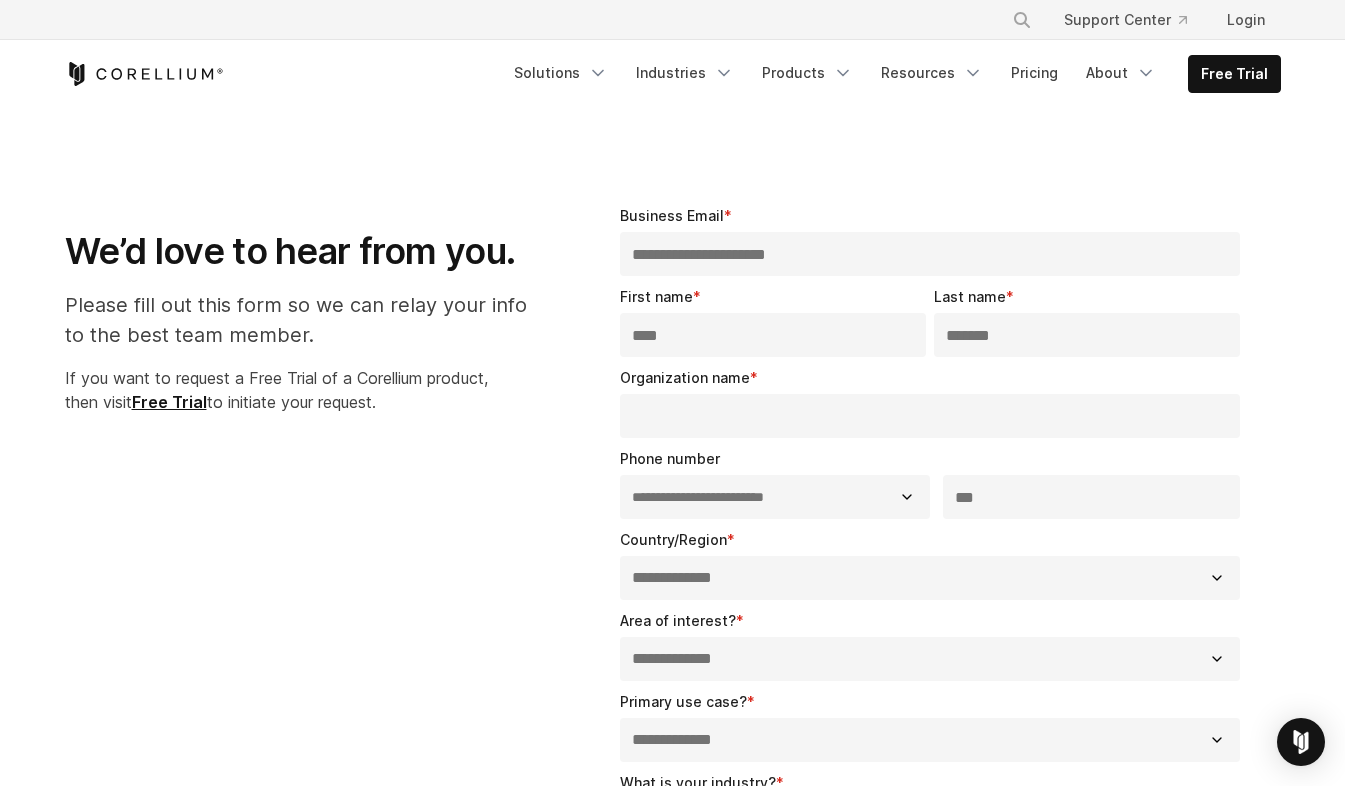type on "**********" 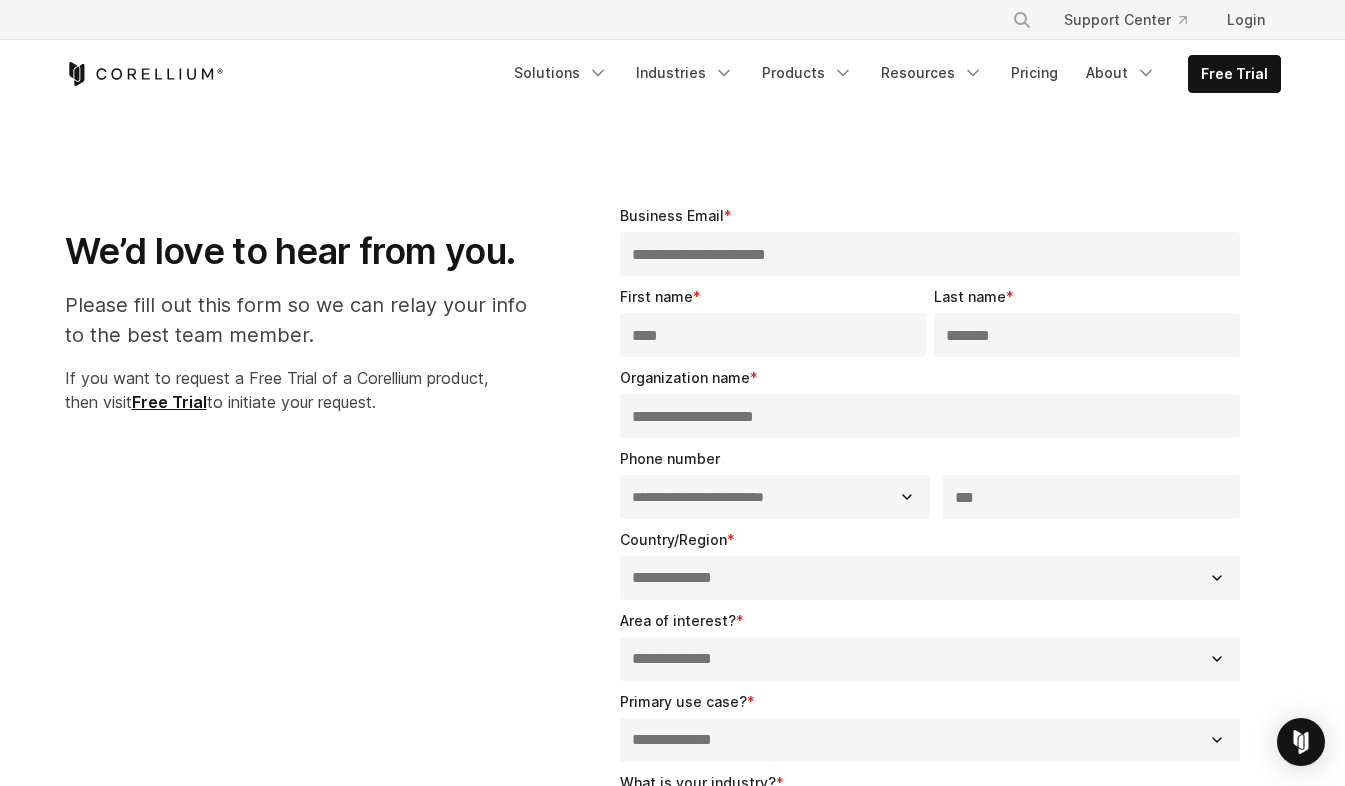 type on "**********" 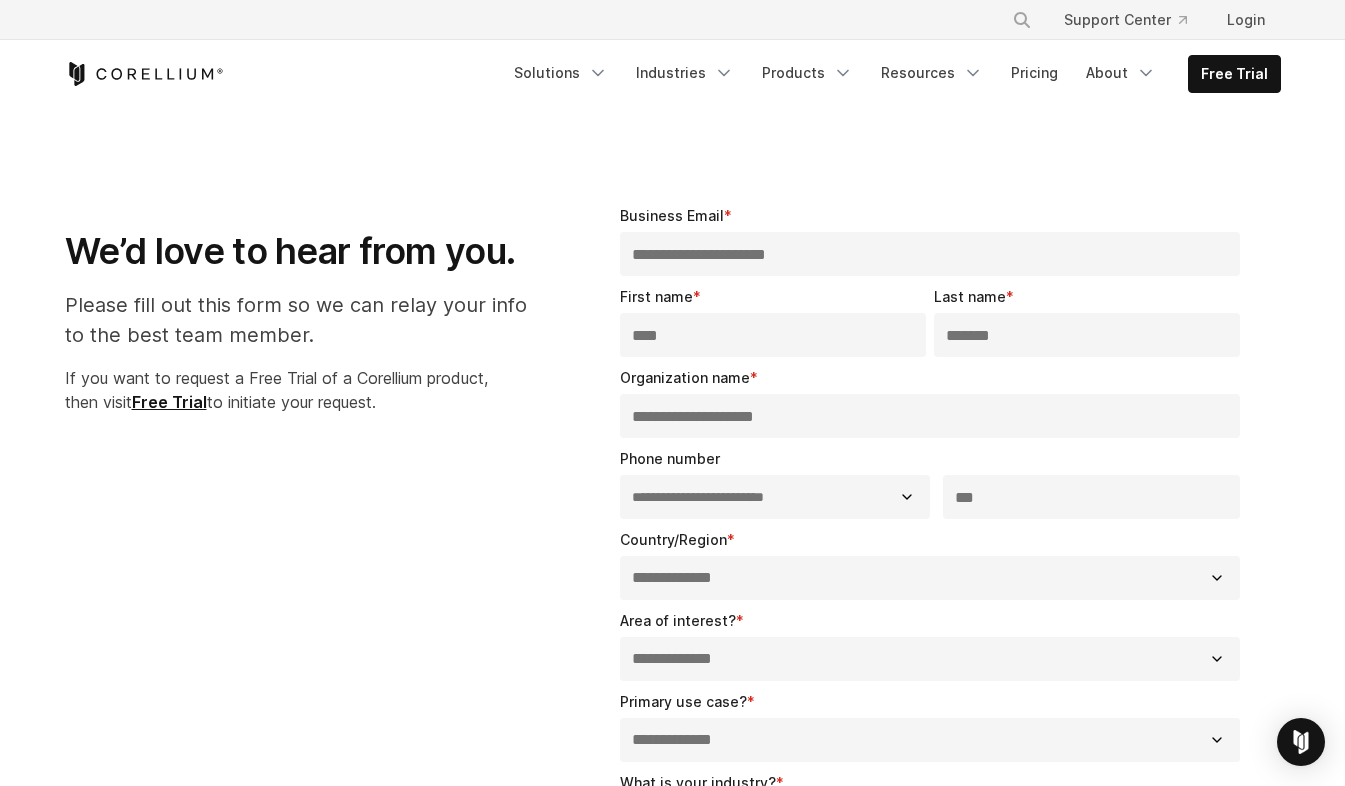 click on "**********" at bounding box center [775, 497] 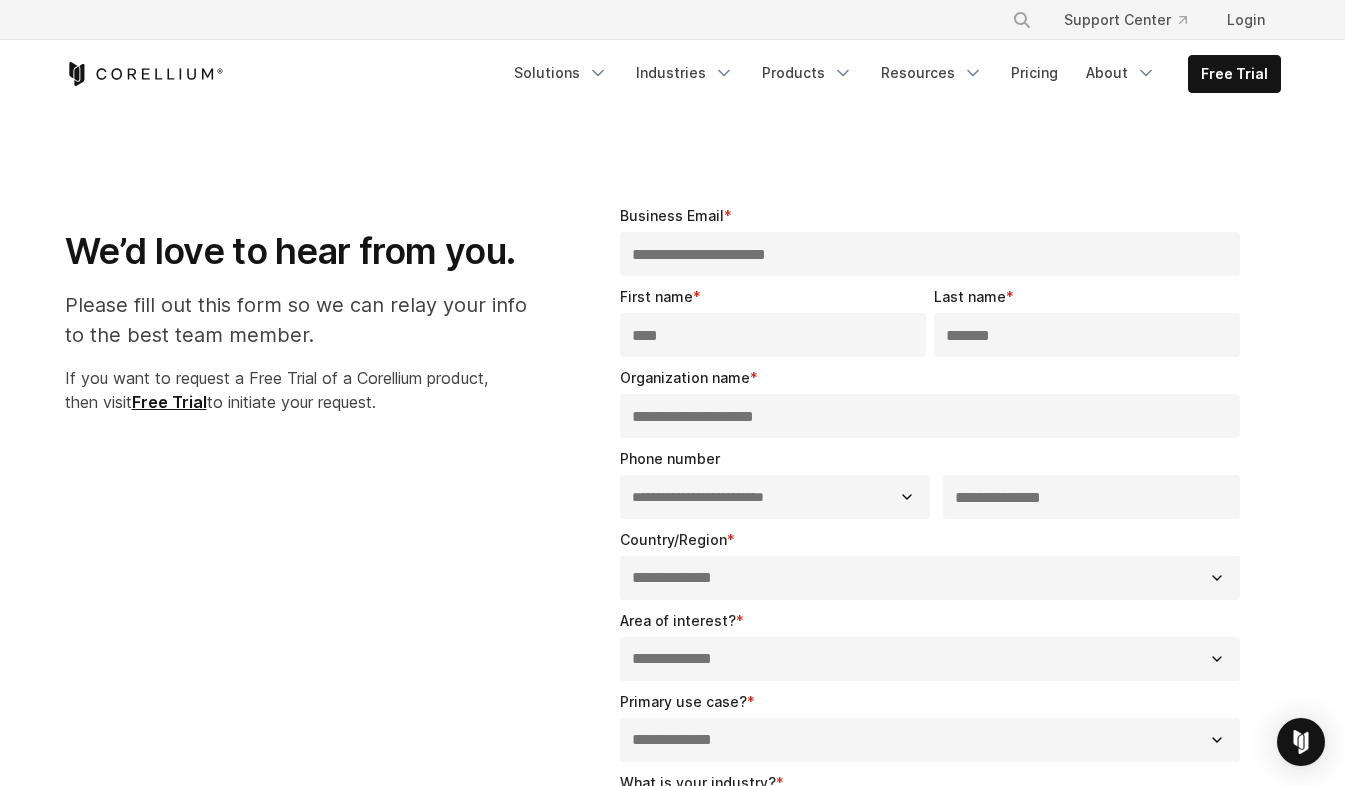 type on "**********" 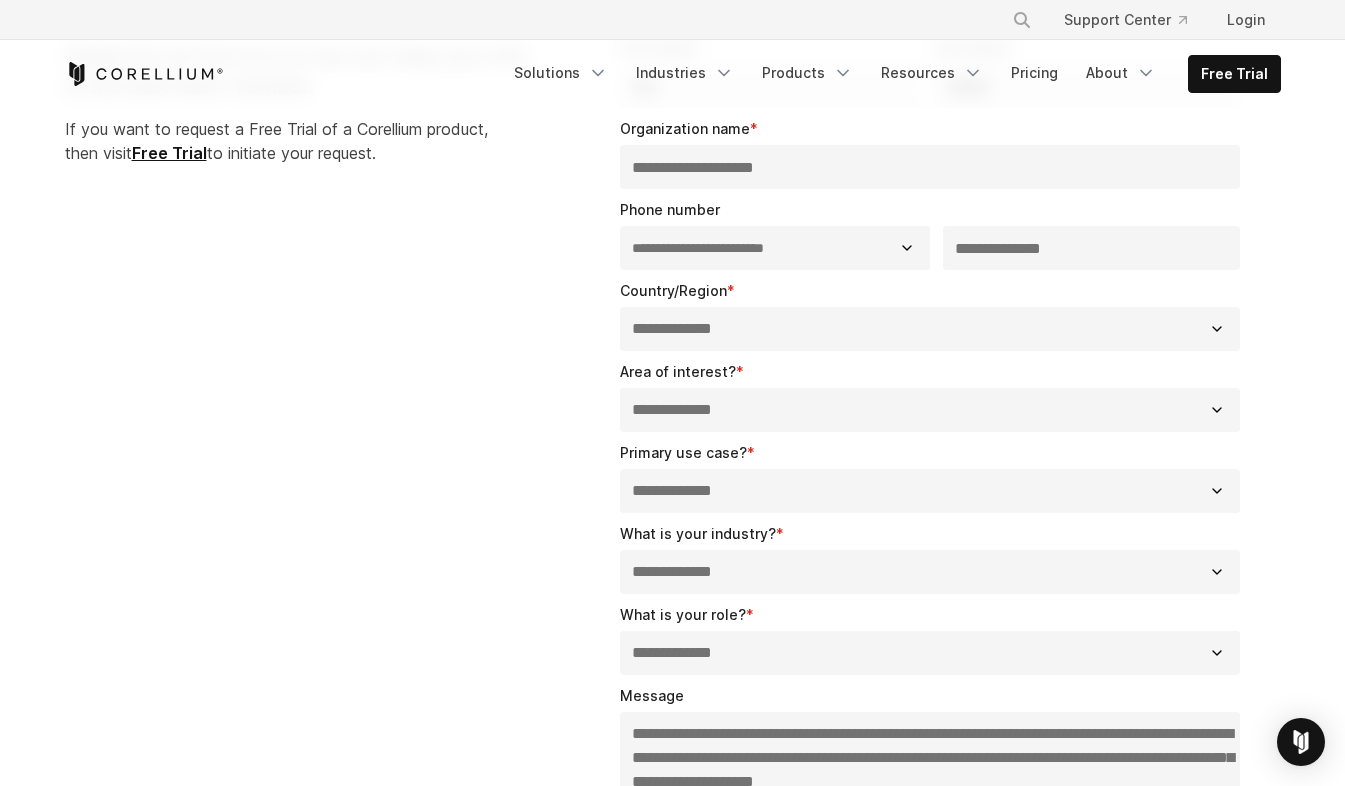 scroll, scrollTop: 300, scrollLeft: 0, axis: vertical 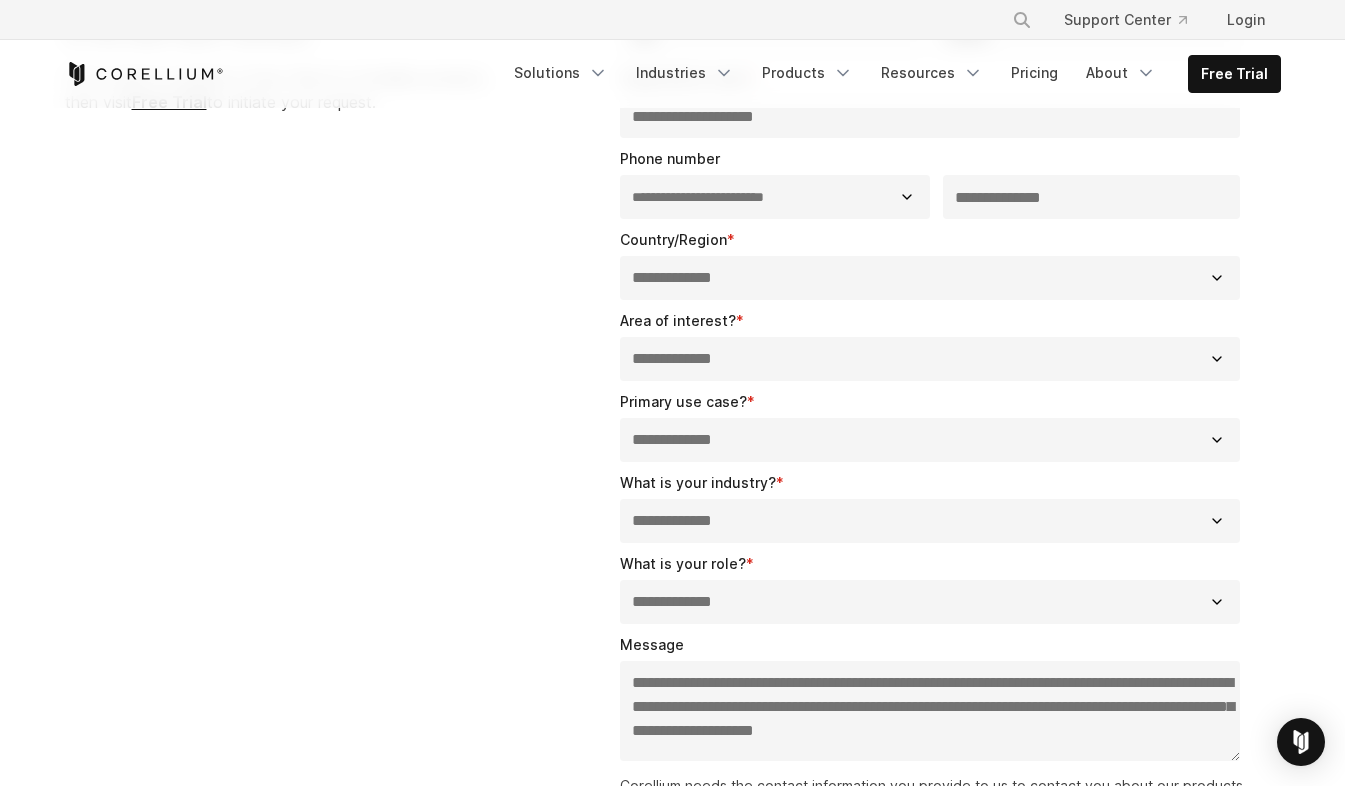 click on "**********" at bounding box center (930, 359) 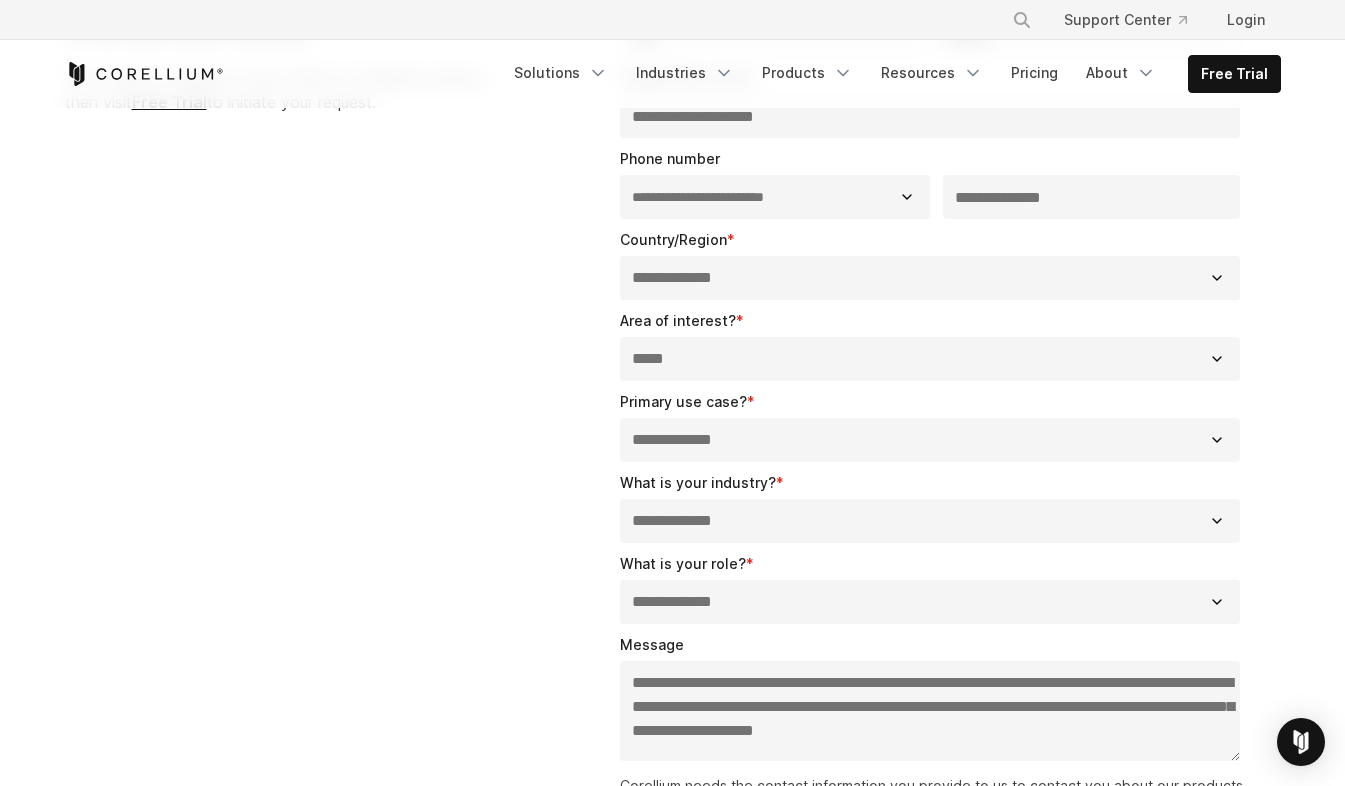 click on "**********" at bounding box center [930, 359] 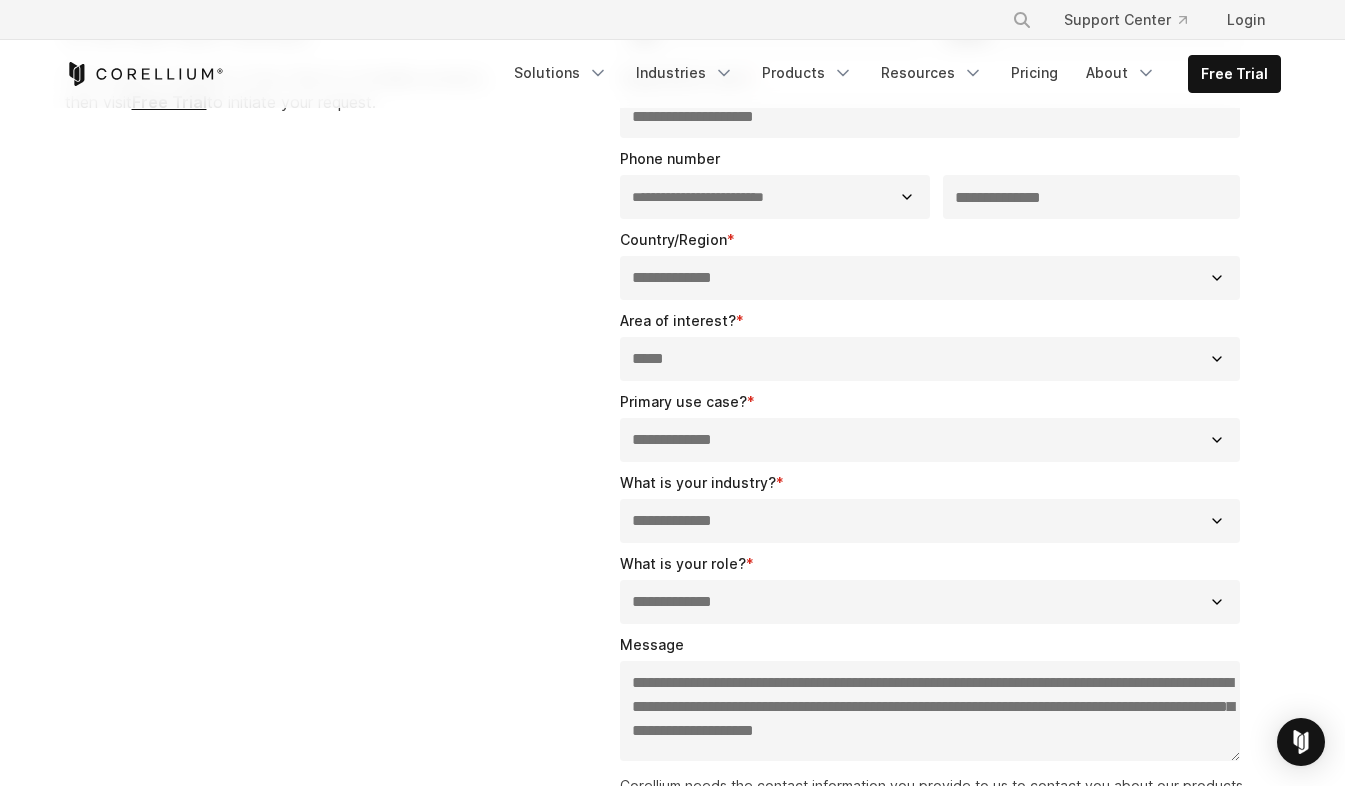 select on "**********" 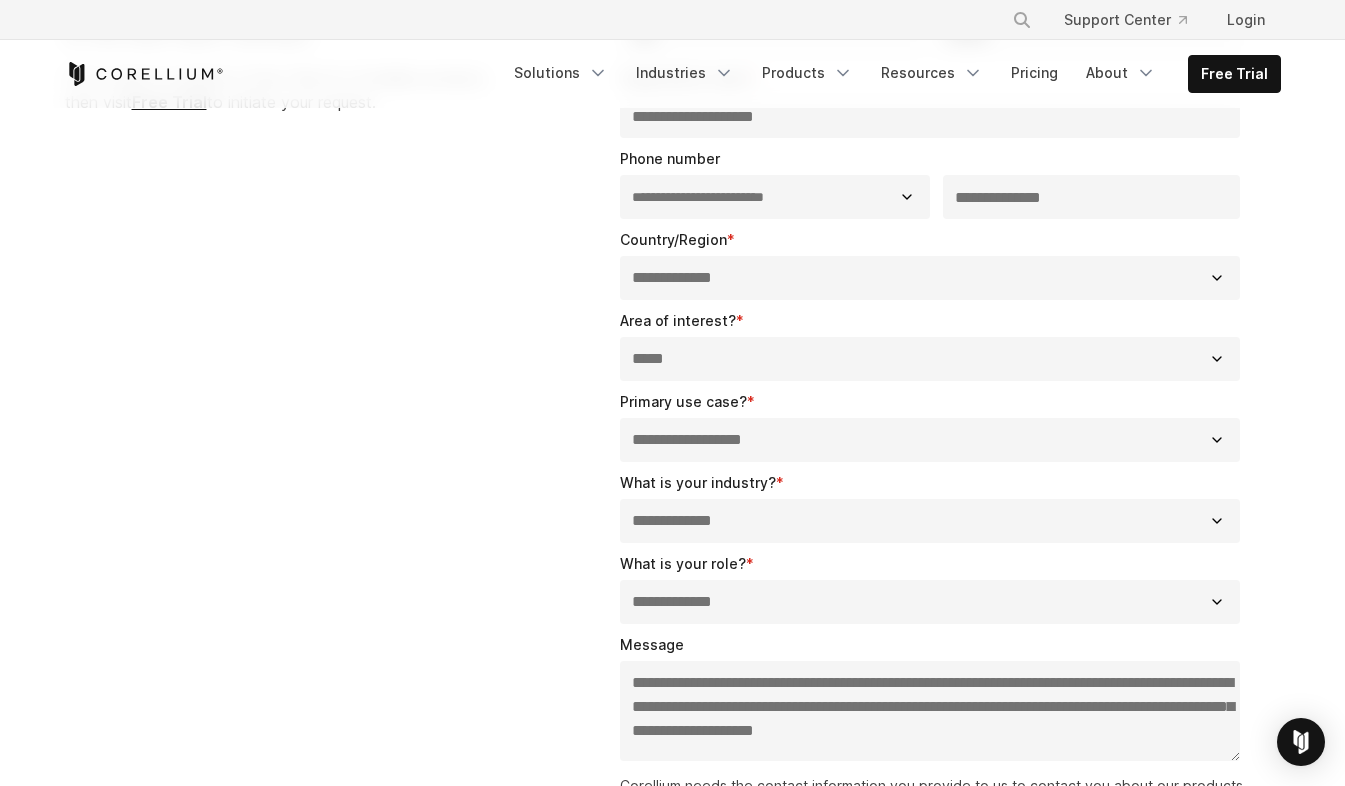 click on "**********" at bounding box center [930, 440] 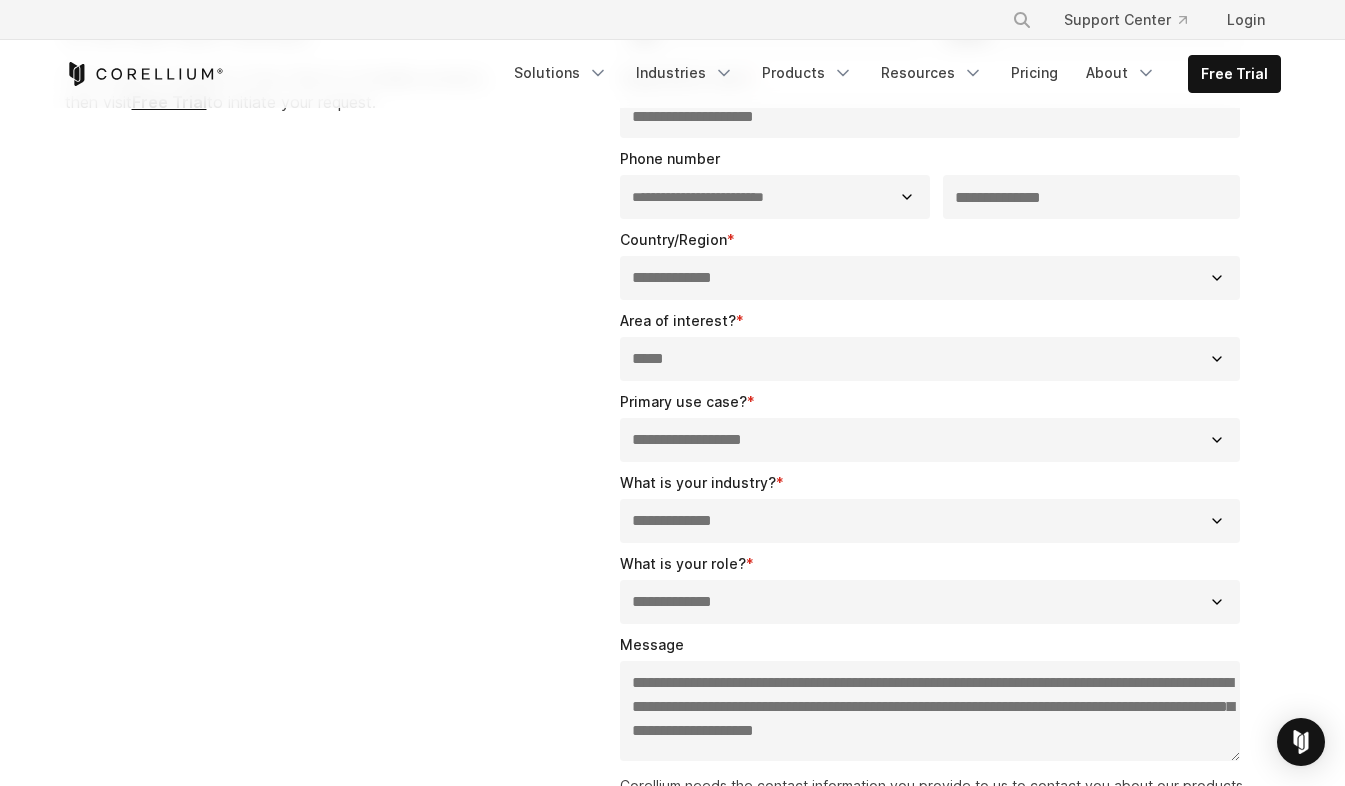 select on "*****" 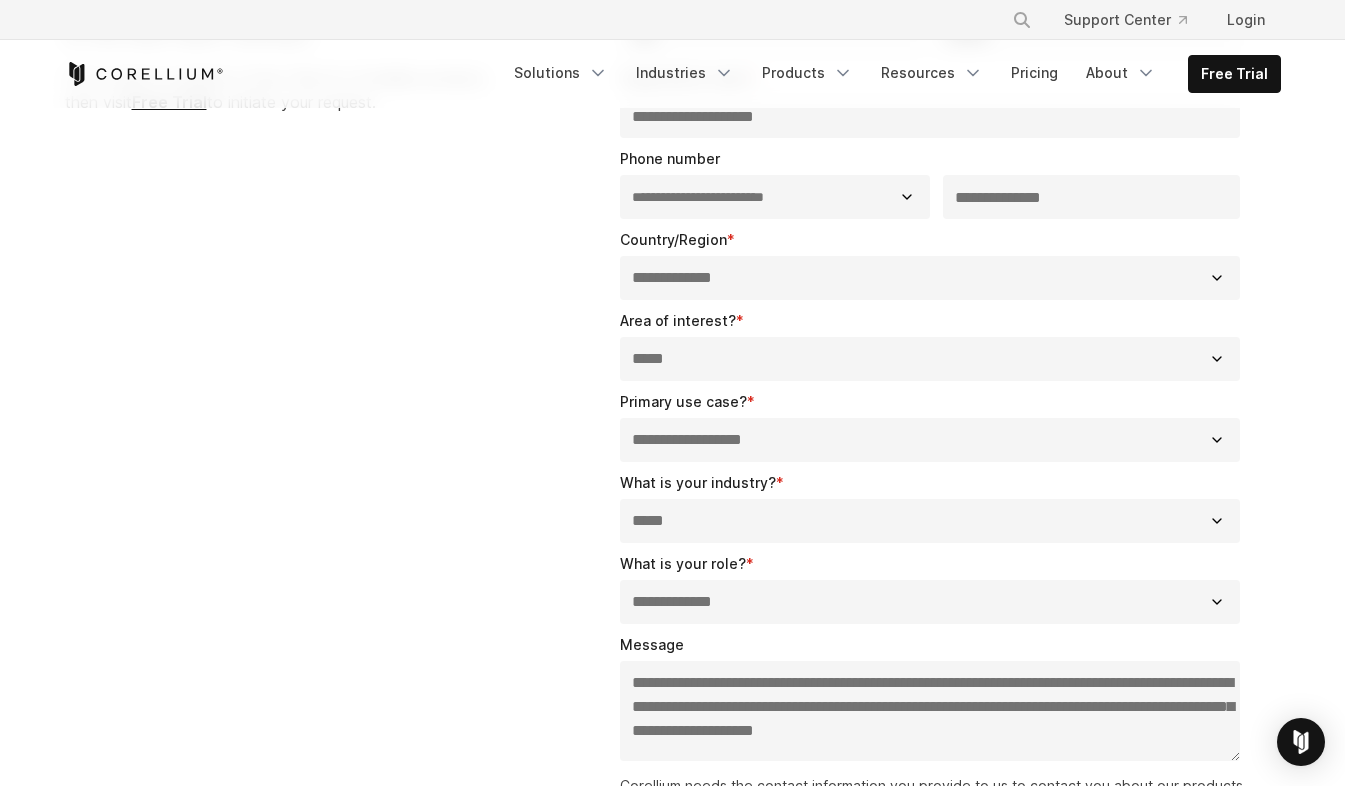 click on "**********" at bounding box center [930, 521] 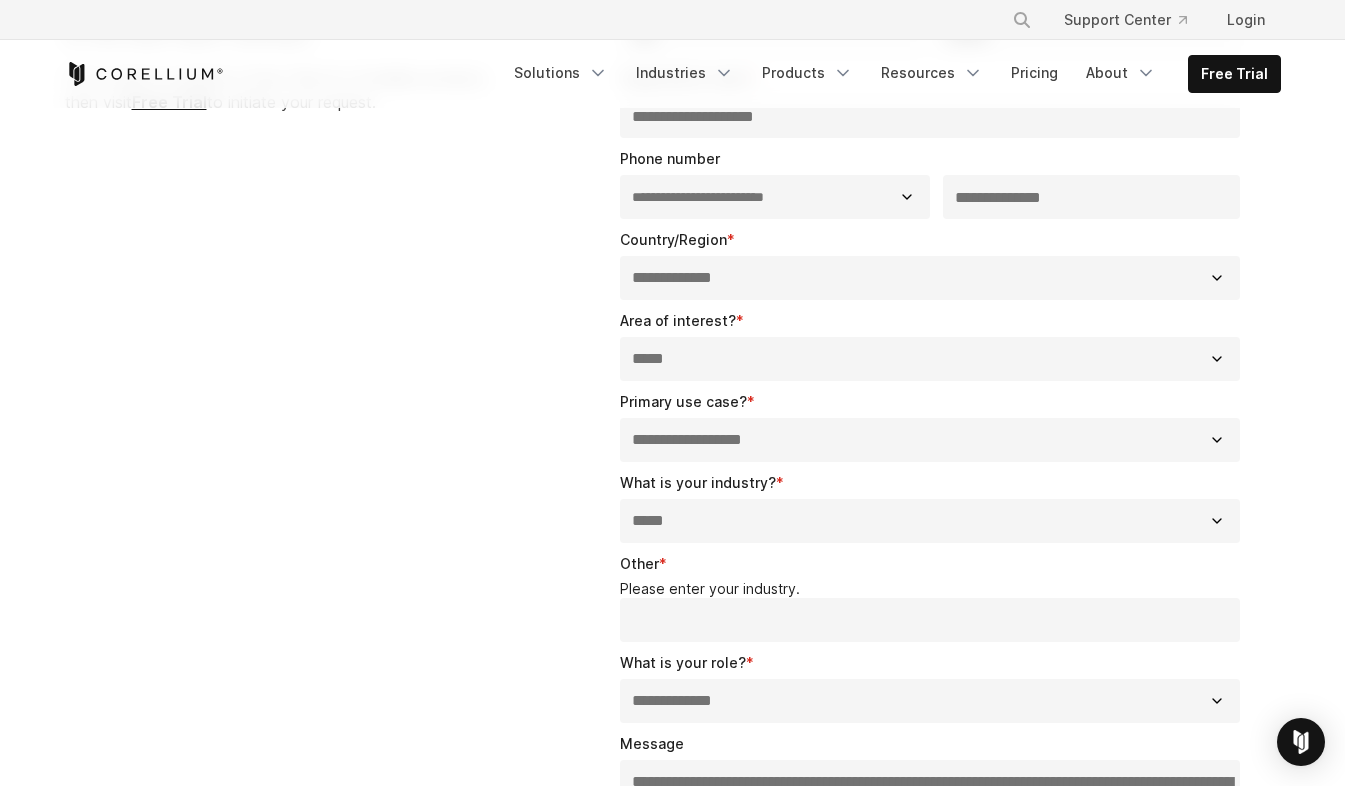 click on "Other *" at bounding box center (930, 620) 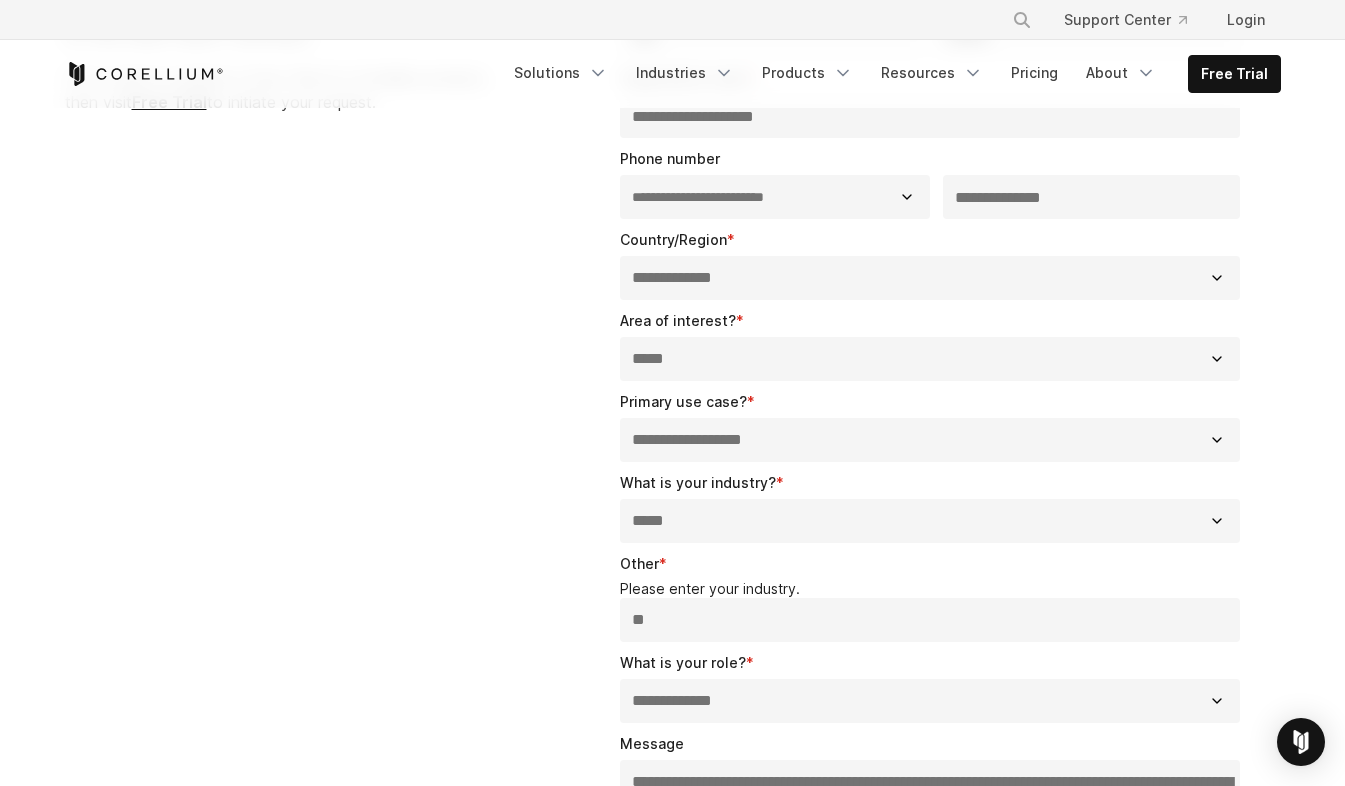 type on "*" 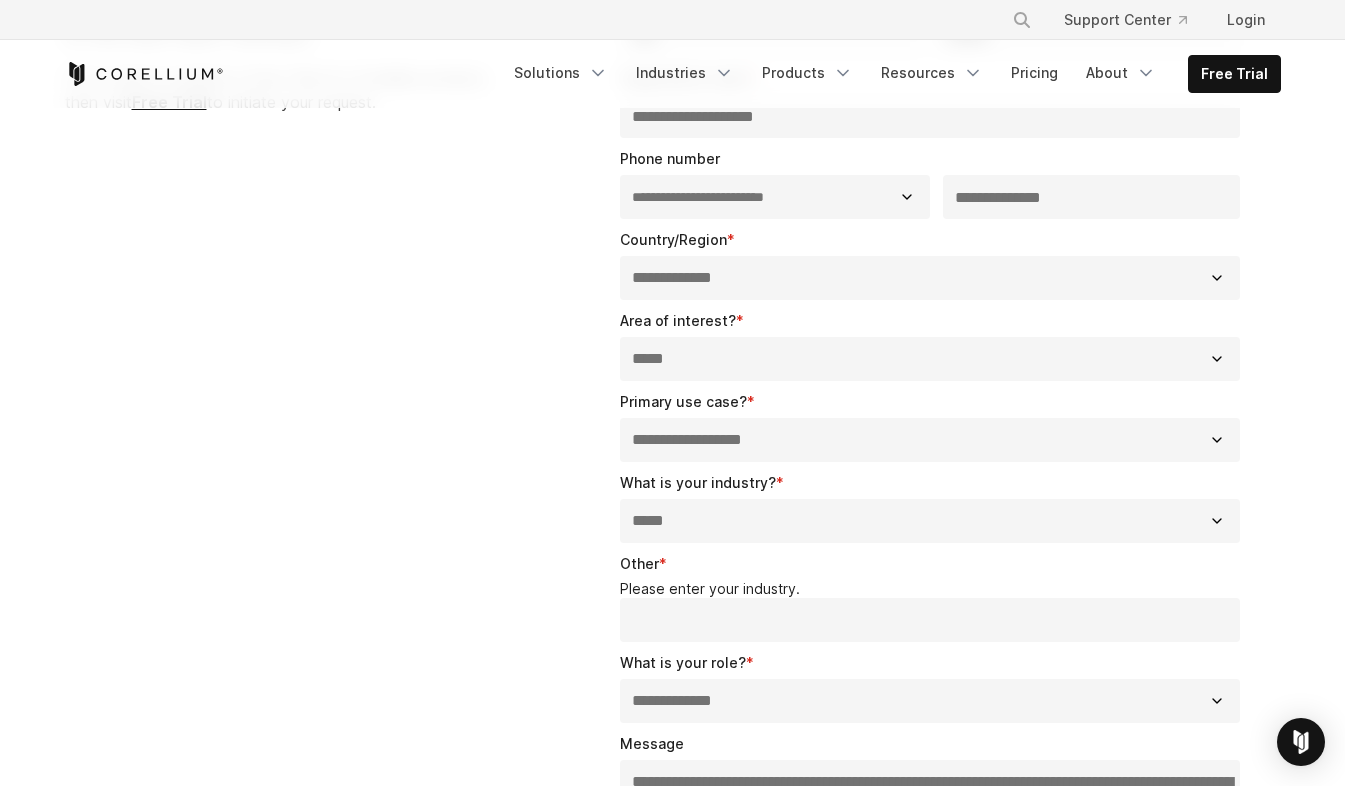 type on "*" 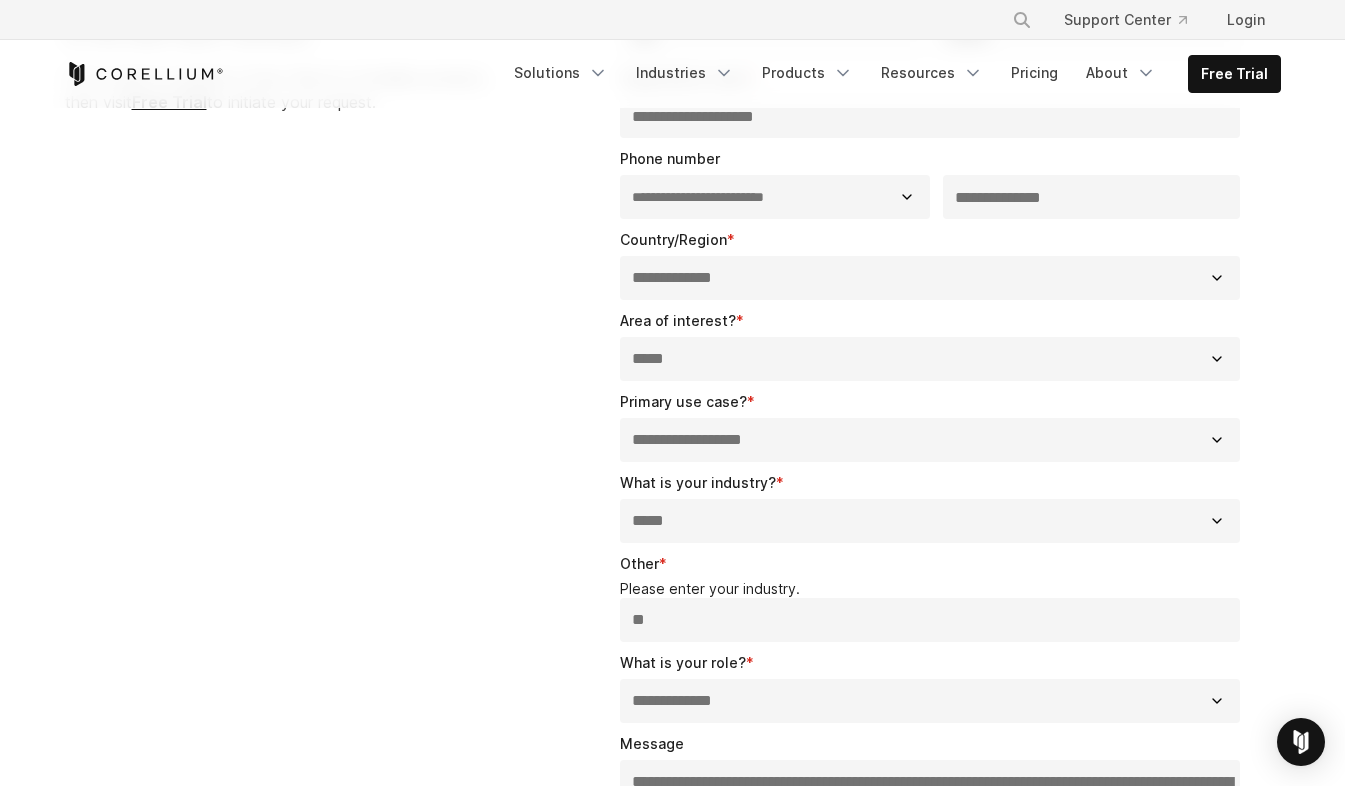 type on "*" 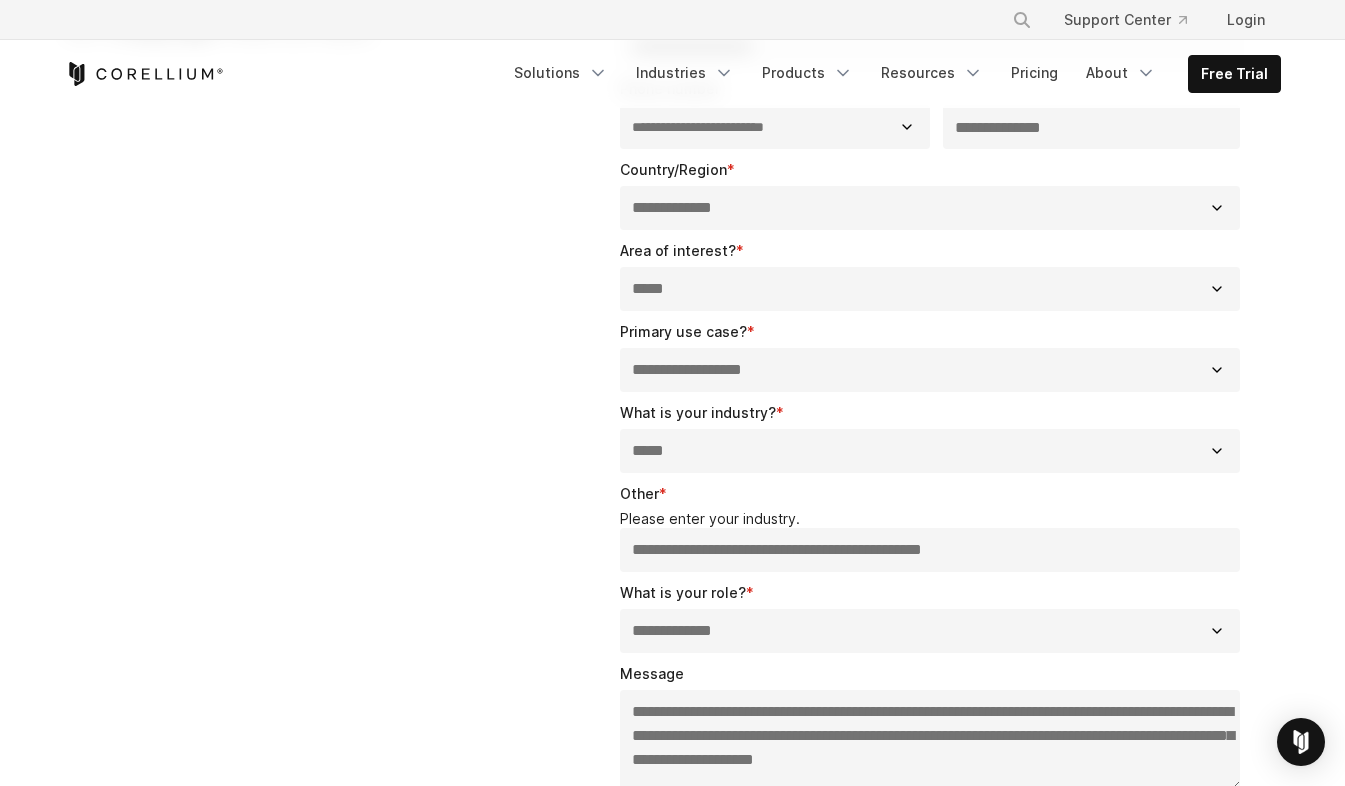 scroll, scrollTop: 400, scrollLeft: 0, axis: vertical 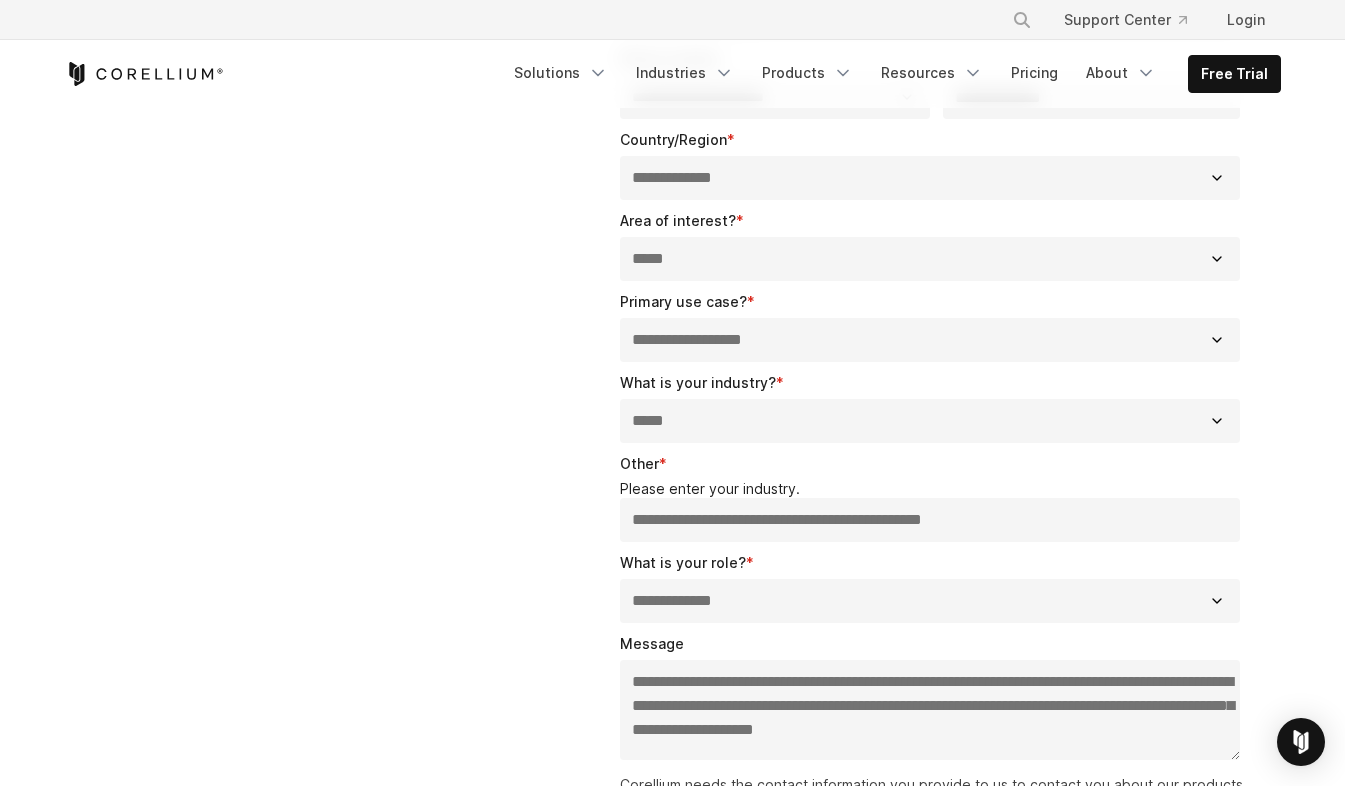 type on "**********" 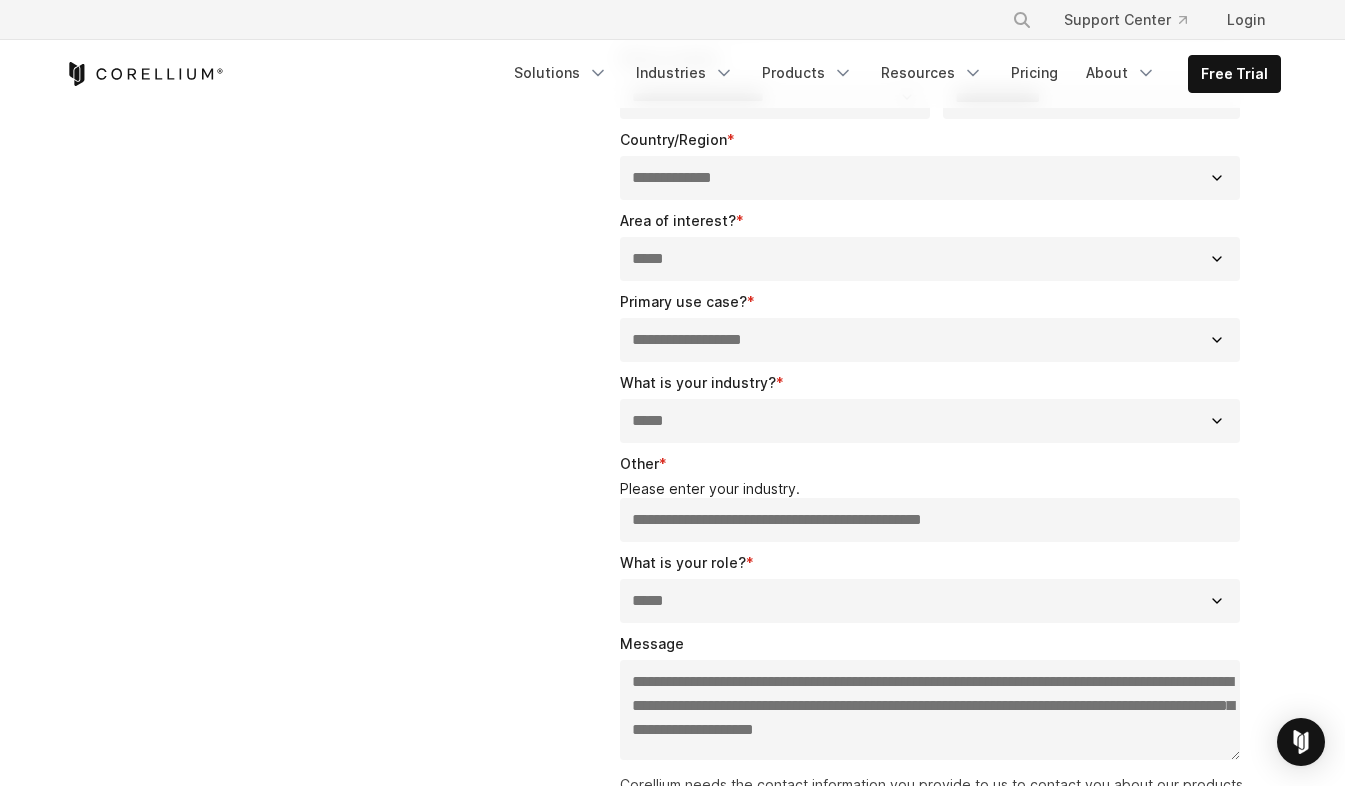 click on "**********" at bounding box center (930, 601) 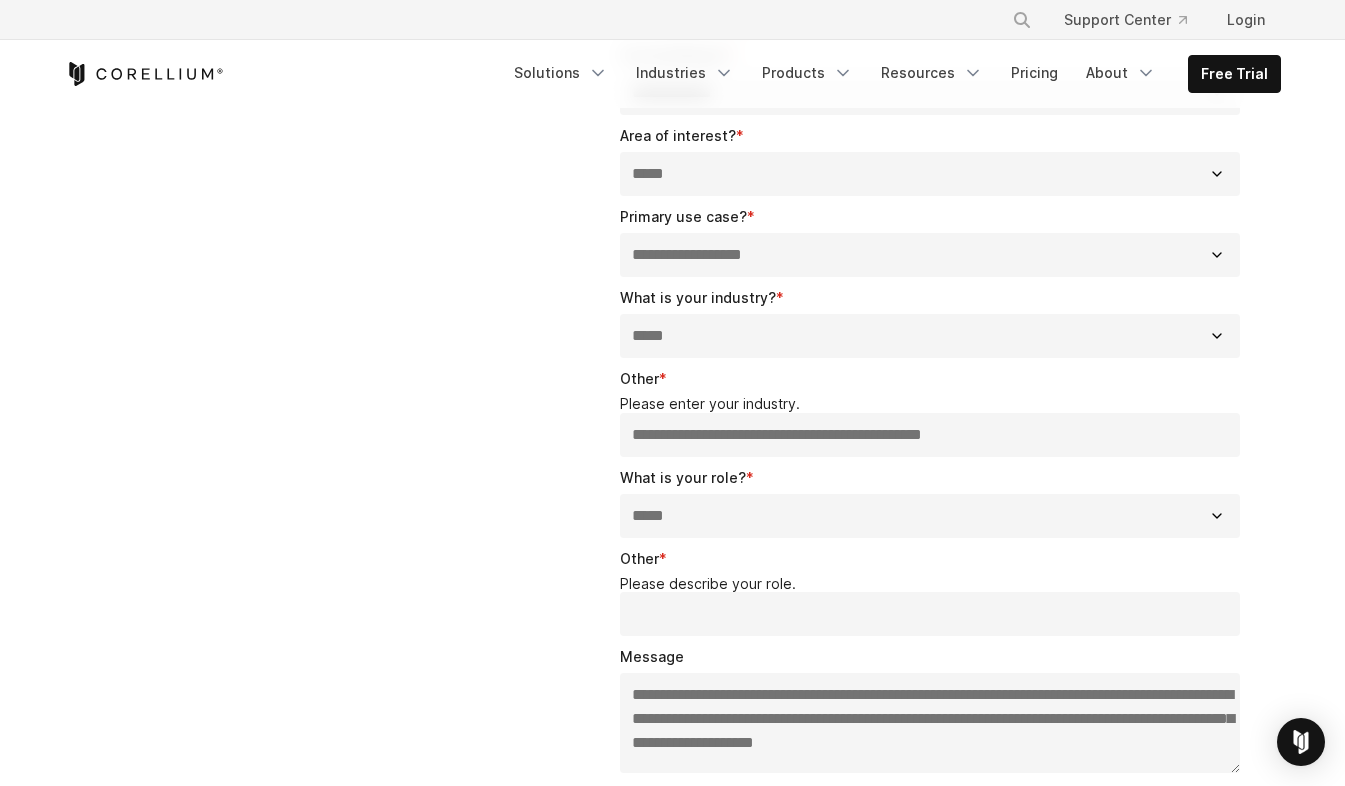 scroll, scrollTop: 600, scrollLeft: 0, axis: vertical 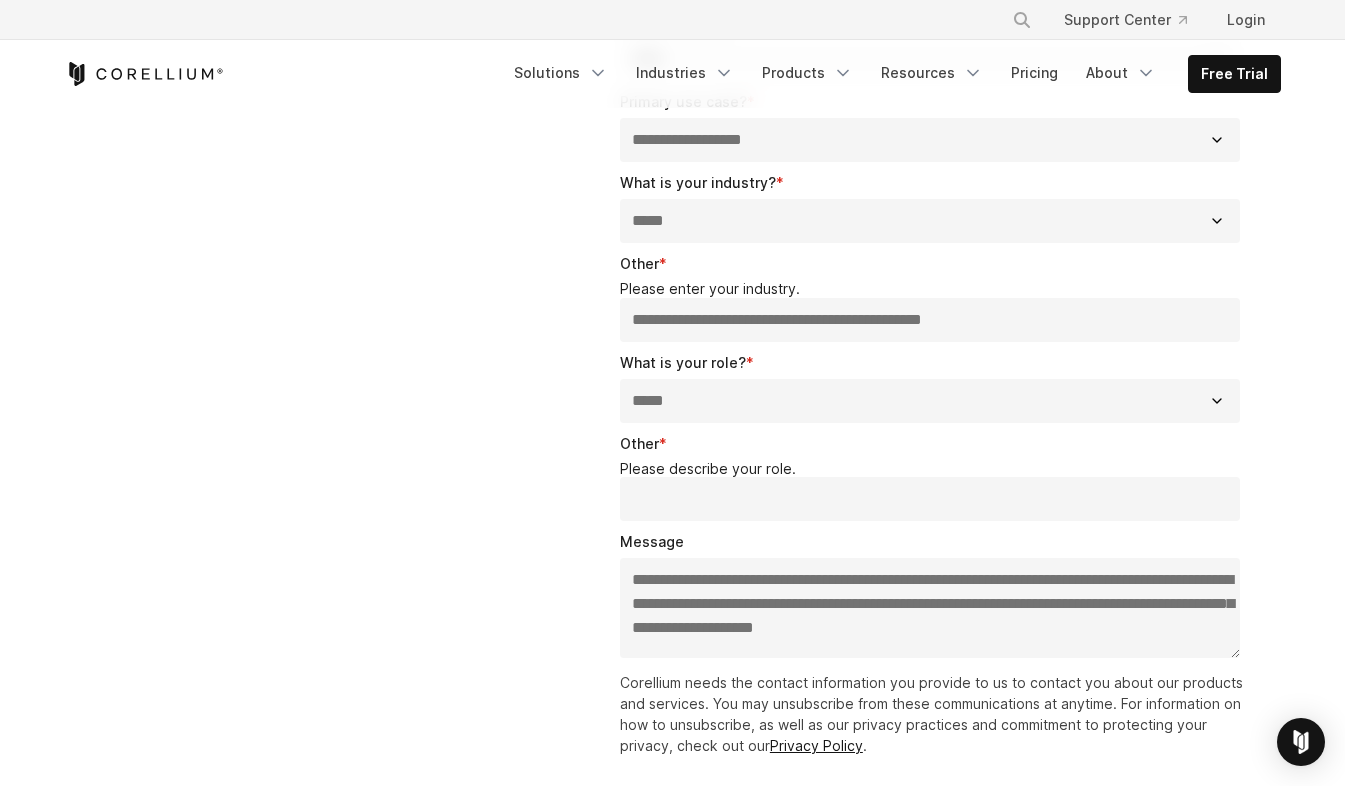 click on "Other *" at bounding box center (930, 499) 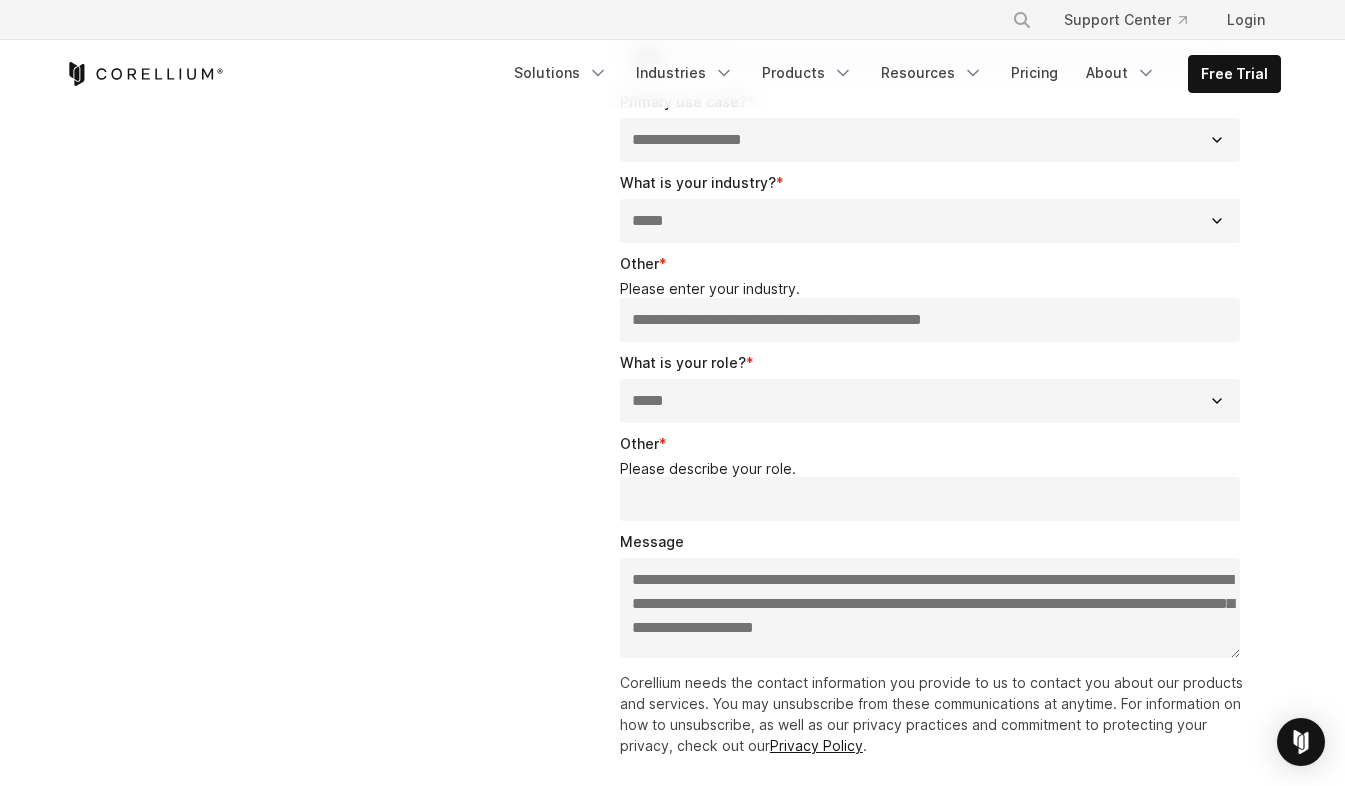 type on "*" 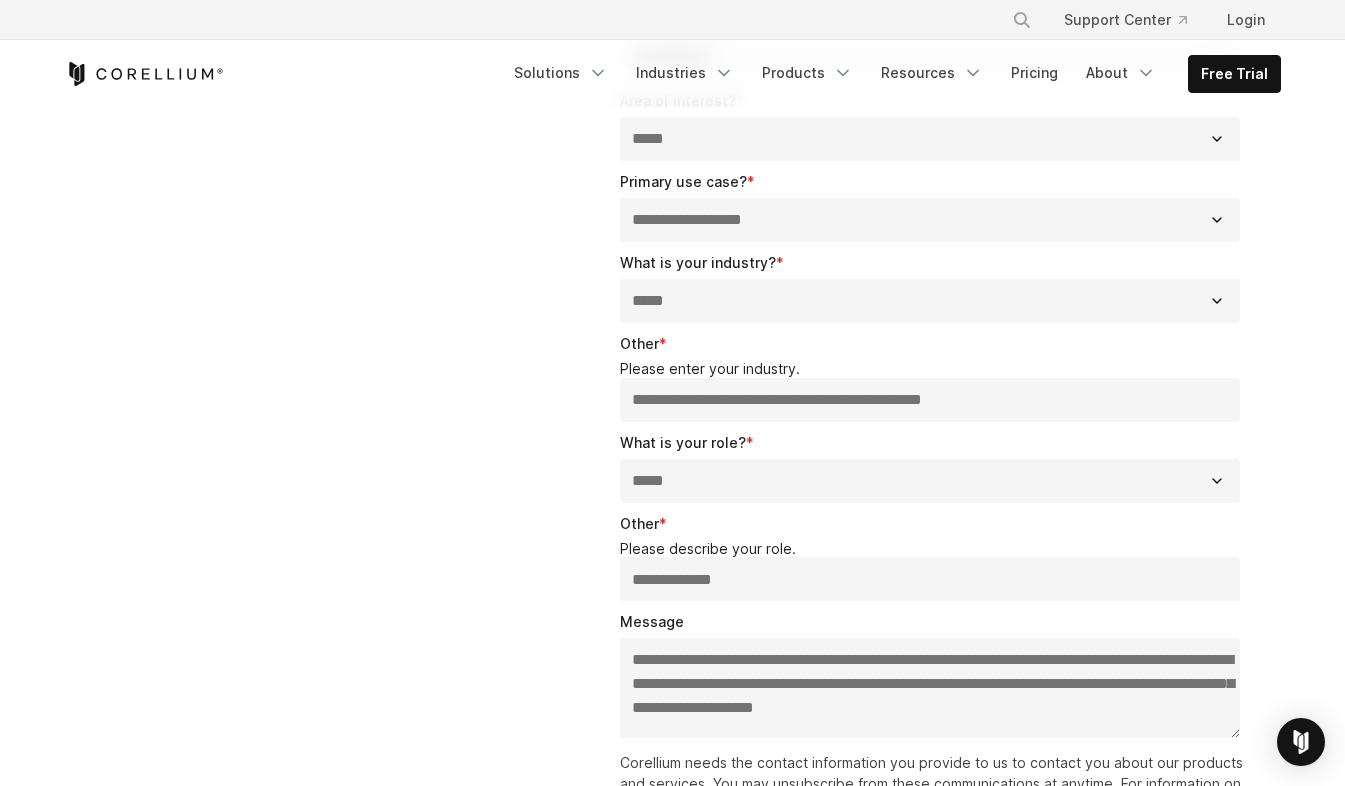 scroll, scrollTop: 500, scrollLeft: 0, axis: vertical 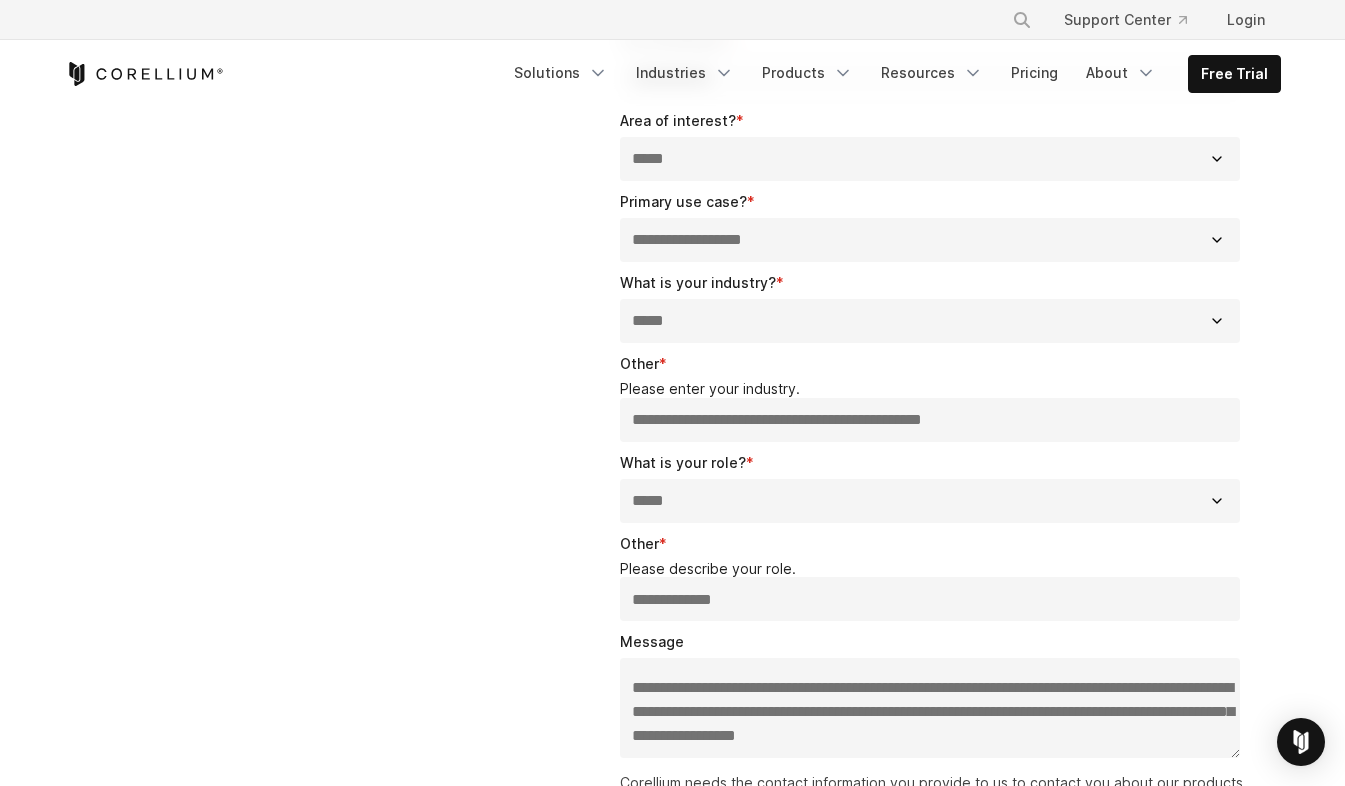 type on "**********" 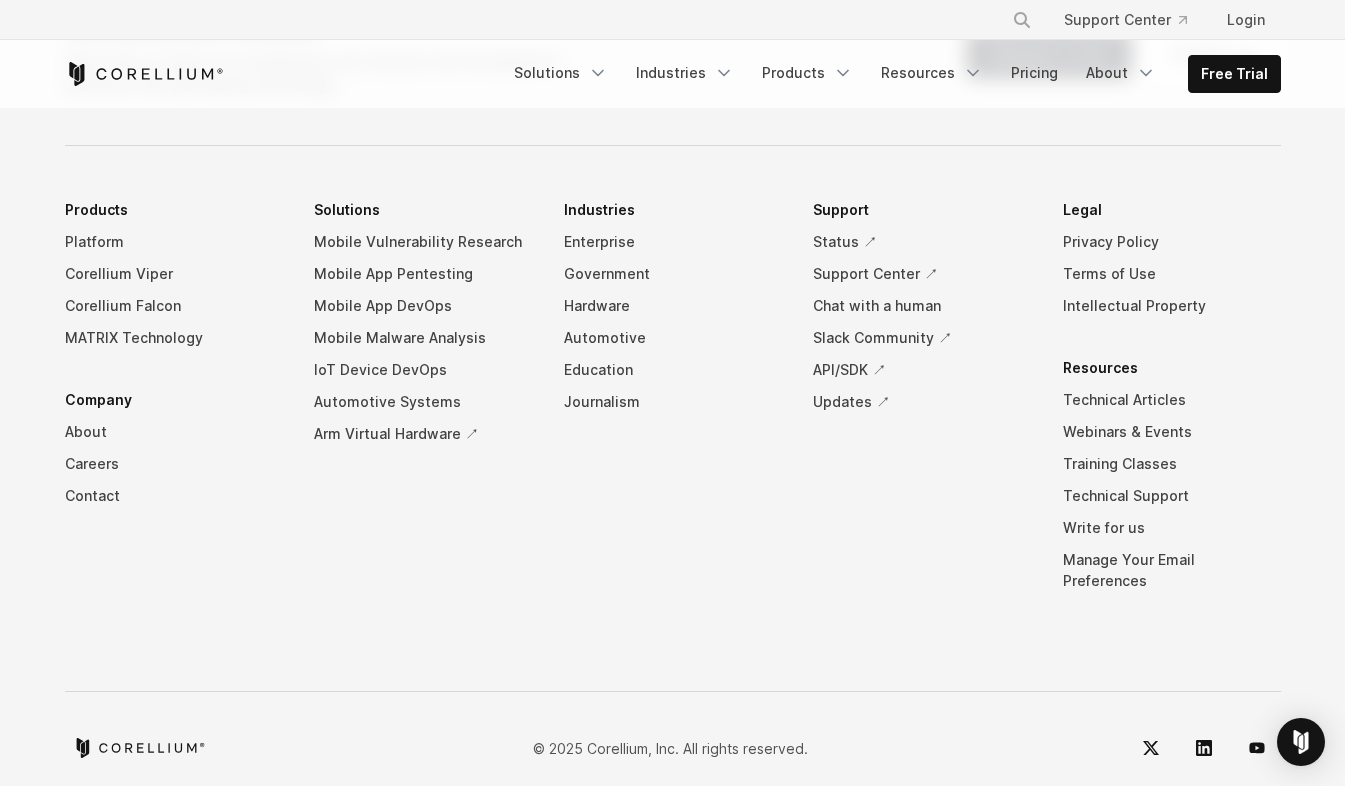 scroll, scrollTop: 1231, scrollLeft: 0, axis: vertical 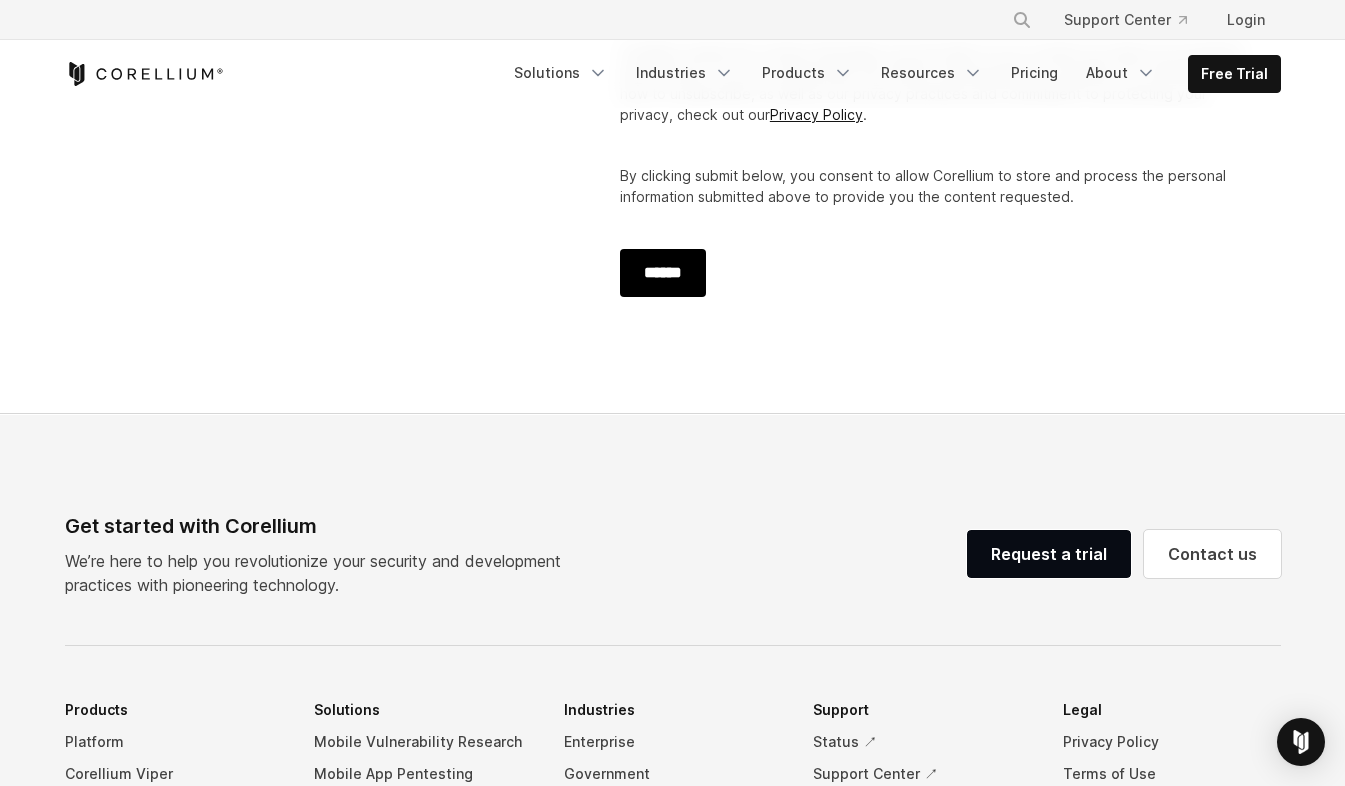 click on "******" at bounding box center (663, 273) 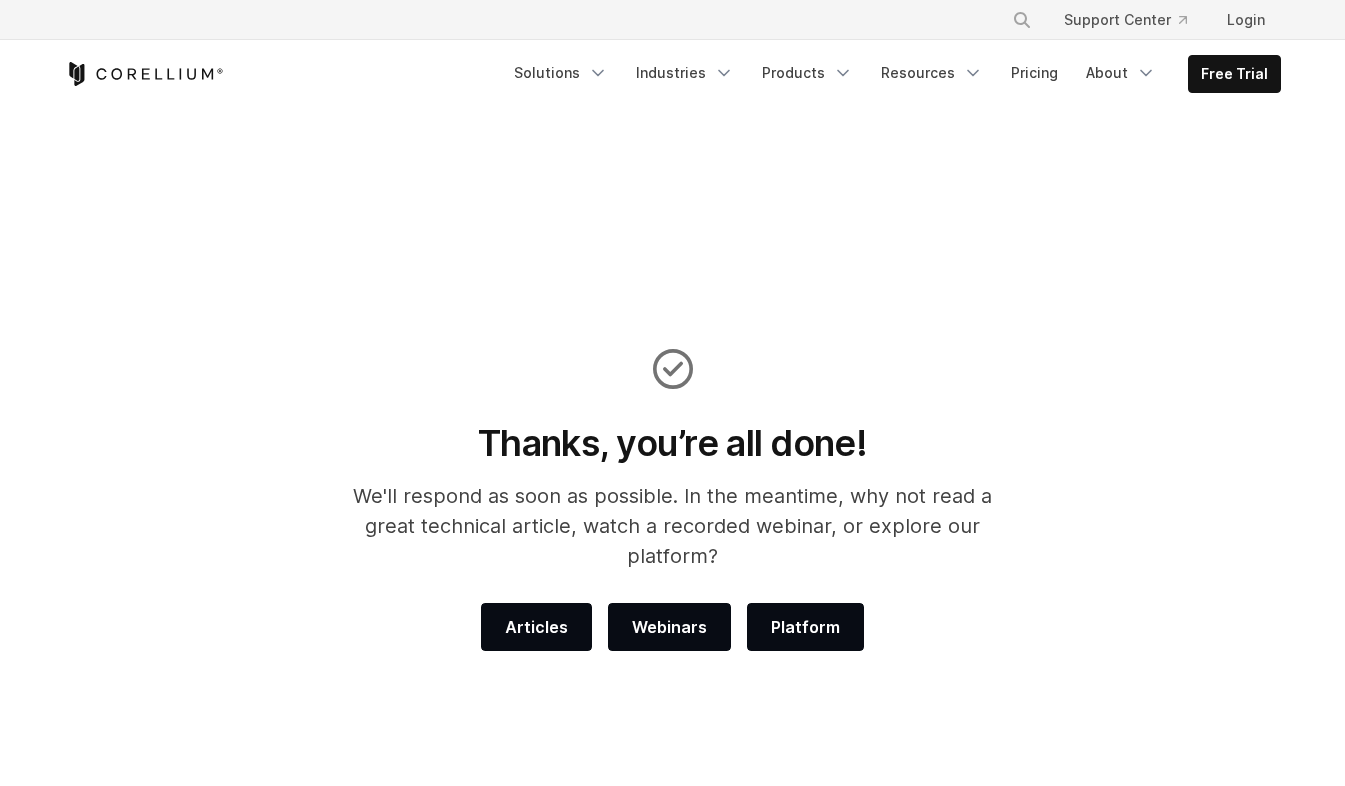 scroll, scrollTop: 0, scrollLeft: 0, axis: both 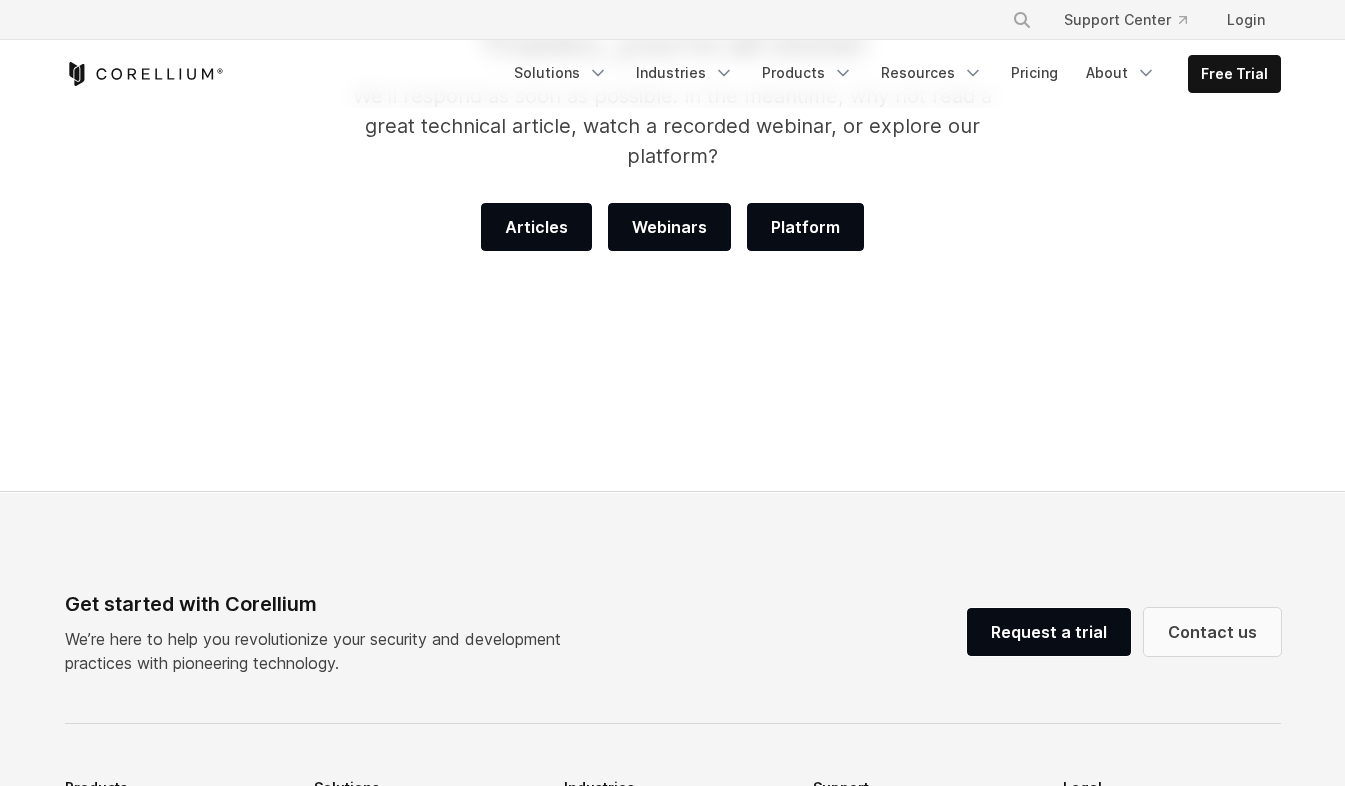 click on "Contact us" at bounding box center (1212, 632) 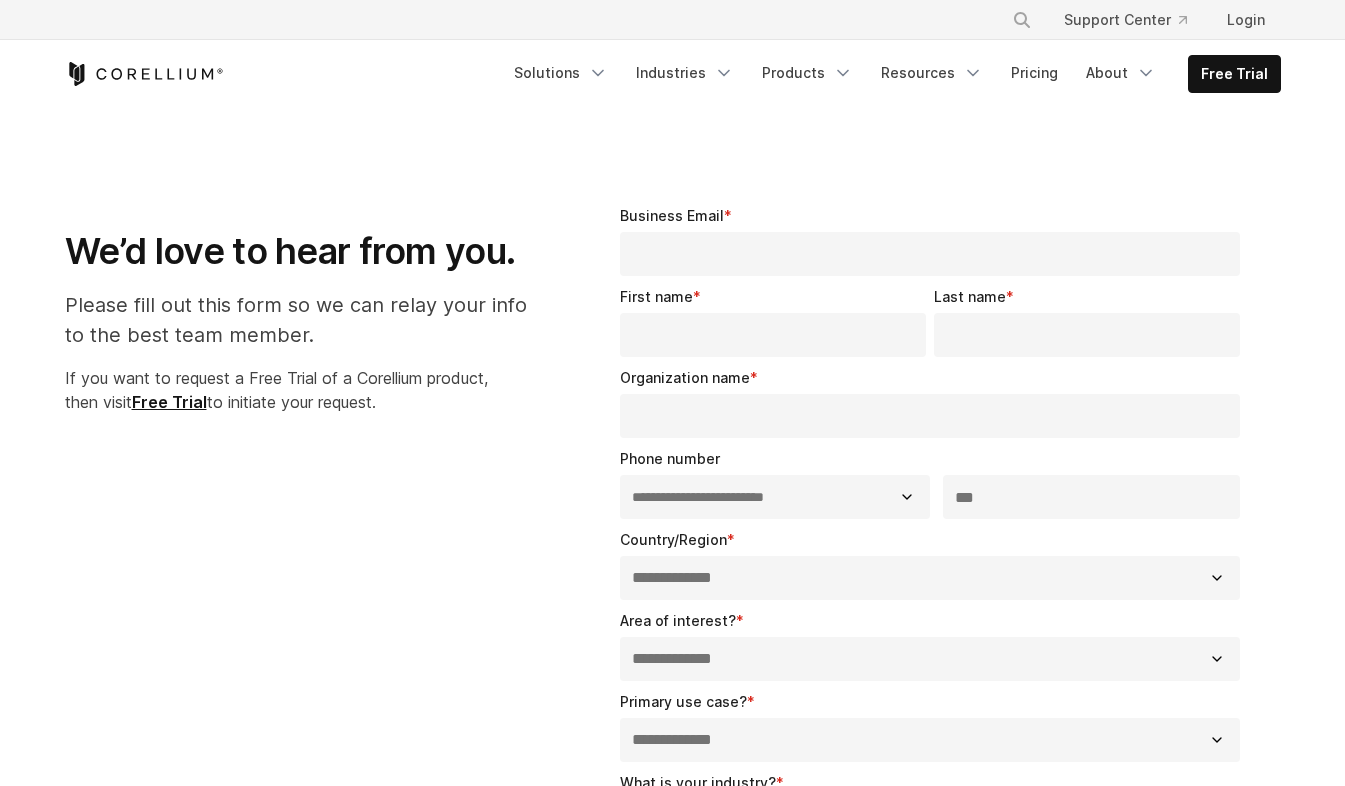 select on "**" 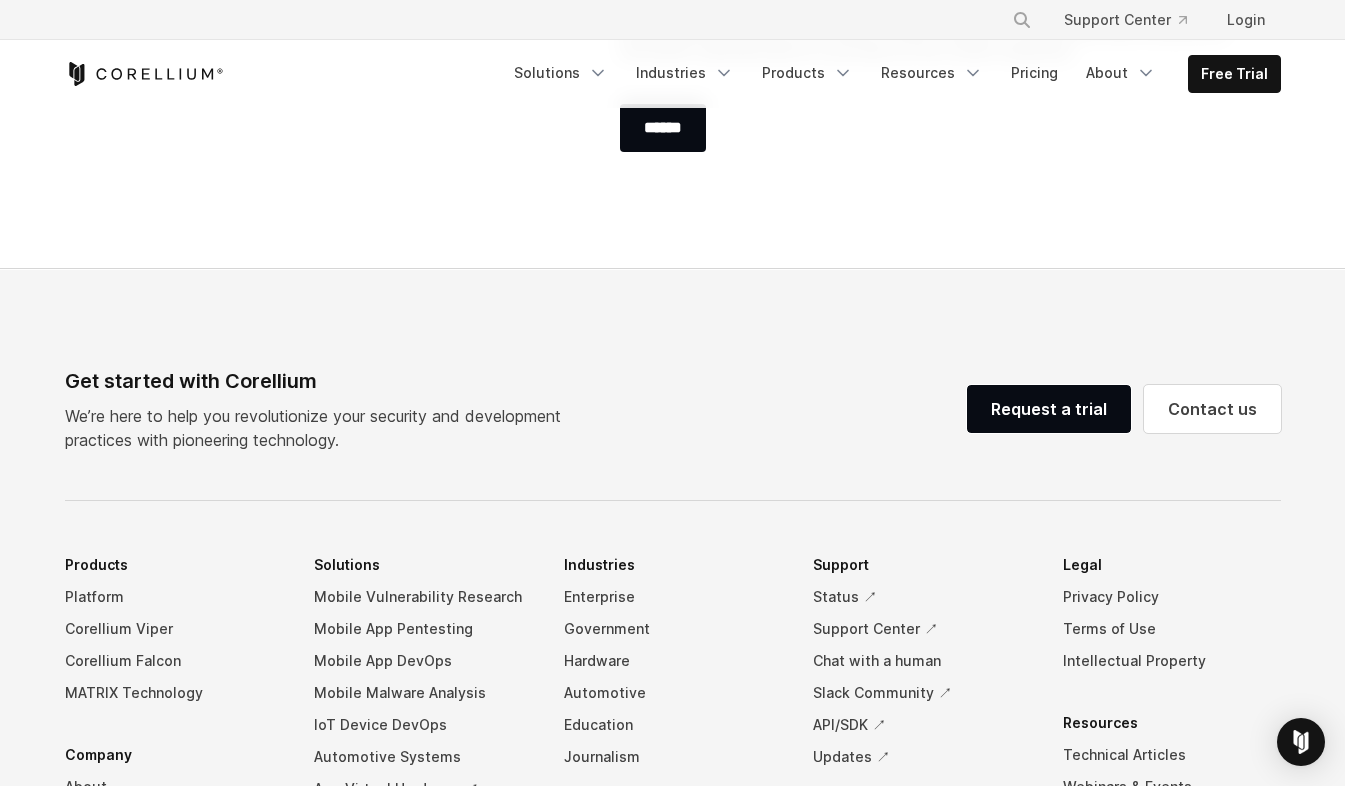 scroll, scrollTop: 1400, scrollLeft: 0, axis: vertical 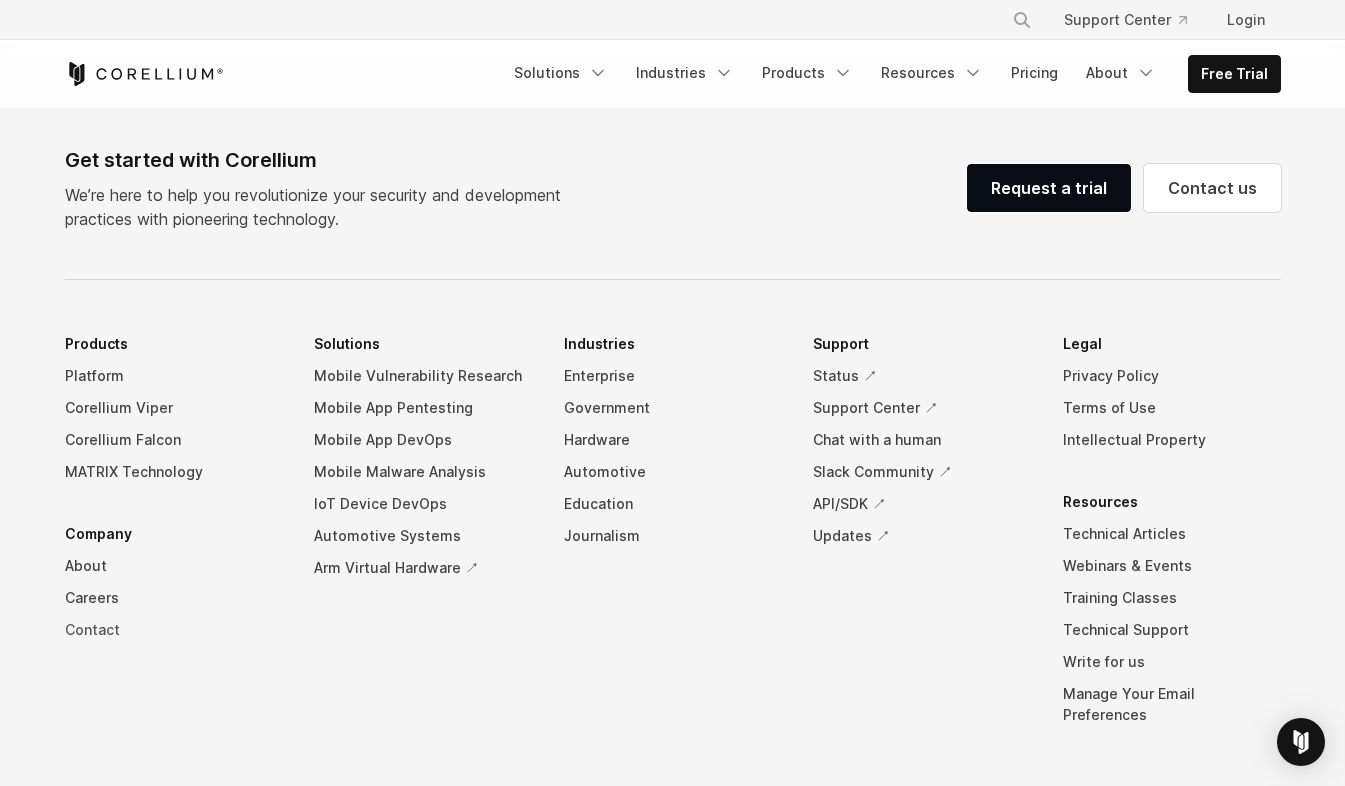click on "Contact" at bounding box center (174, 630) 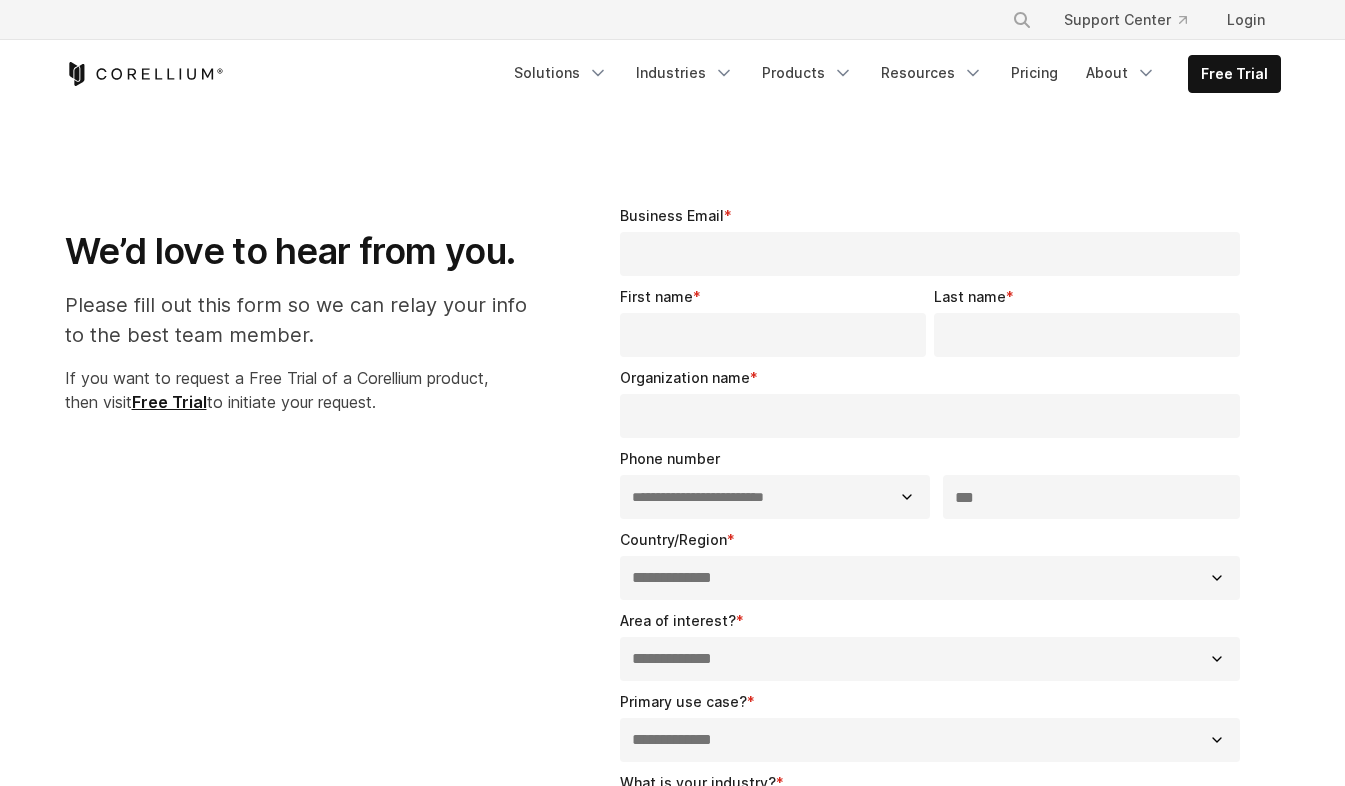 select on "**" 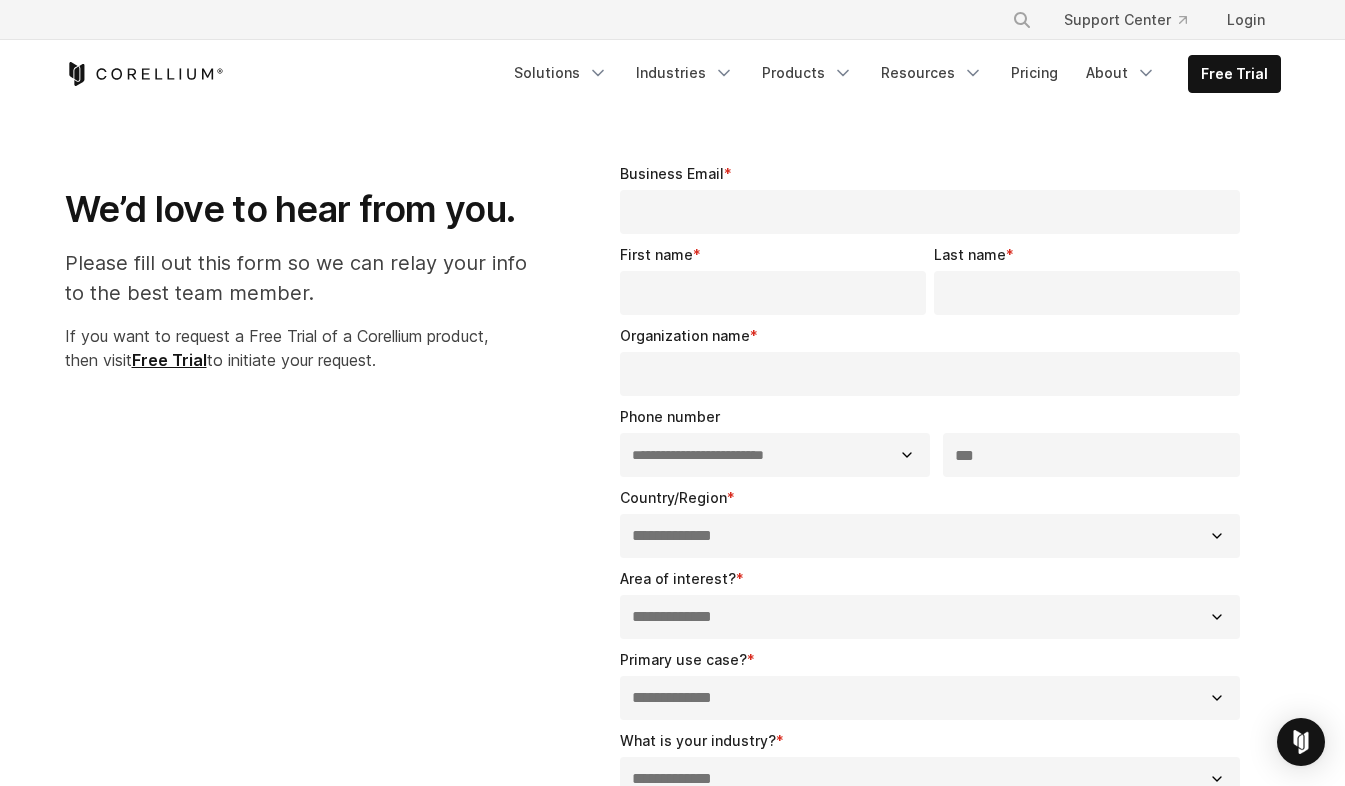 scroll, scrollTop: 0, scrollLeft: 0, axis: both 